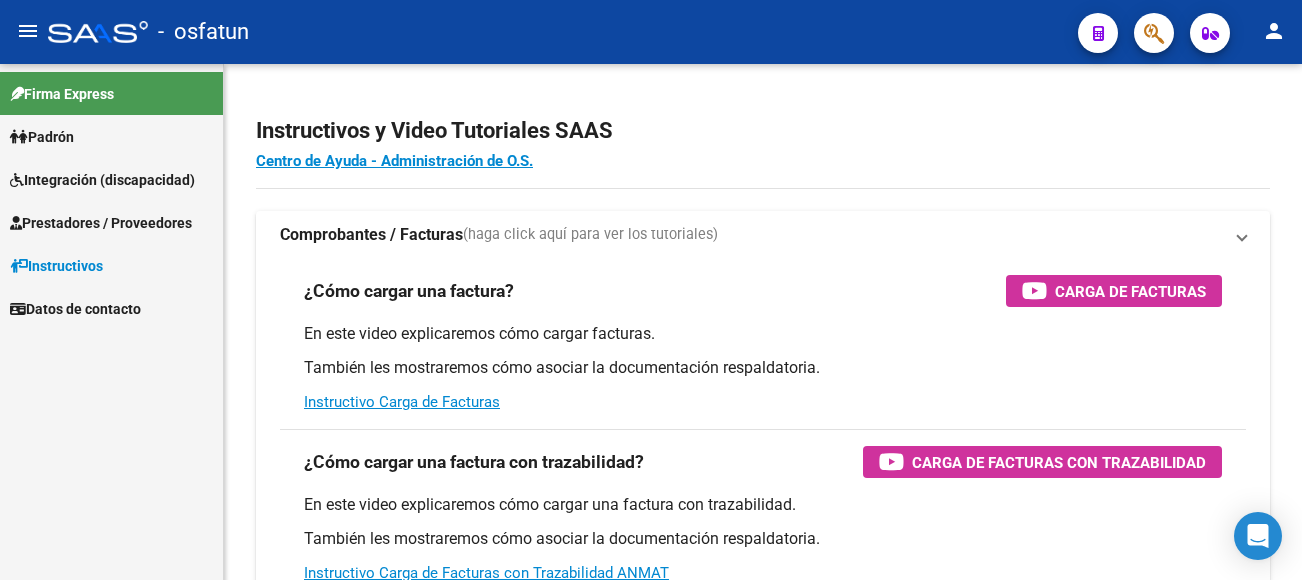 scroll, scrollTop: 0, scrollLeft: 0, axis: both 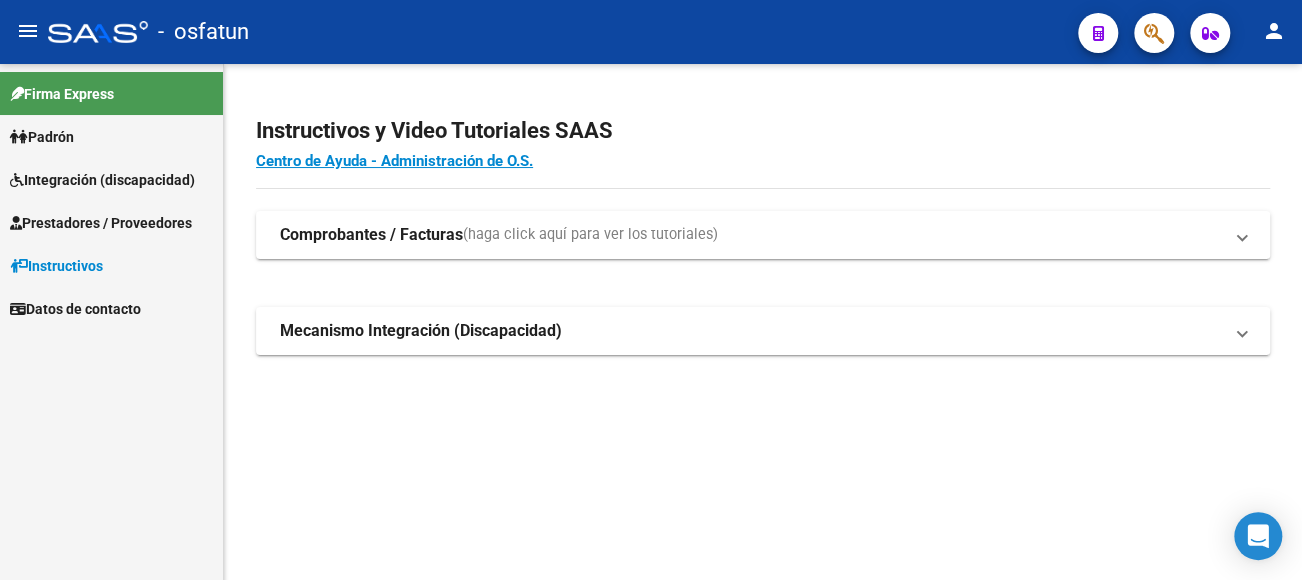 click on "Datos de contacto" at bounding box center (75, 309) 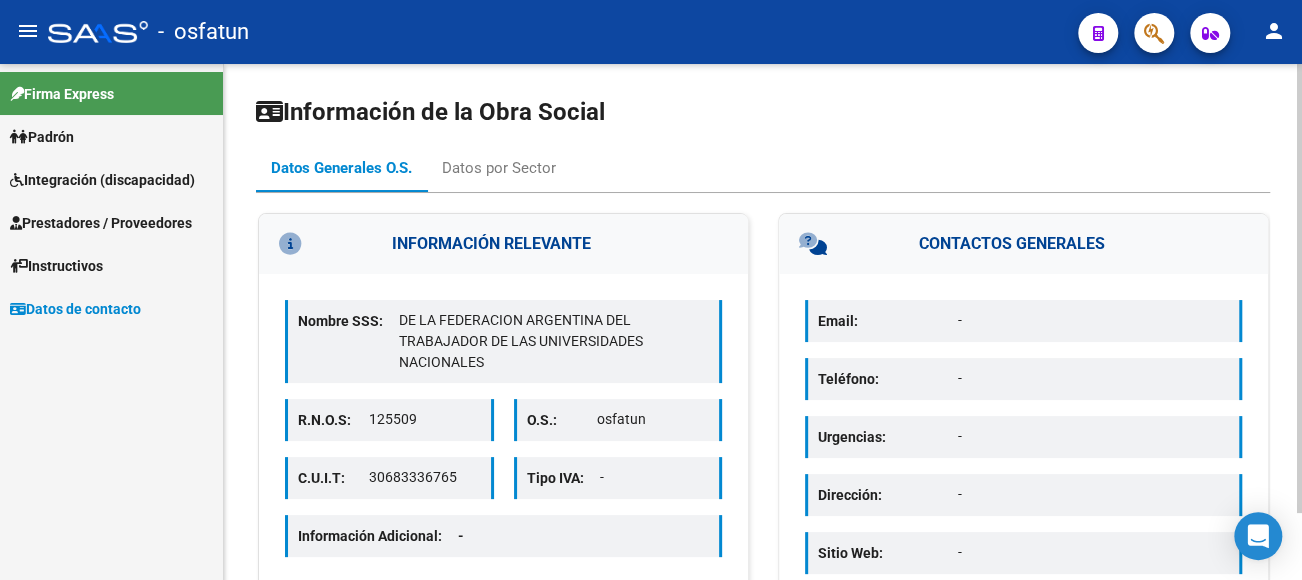 scroll, scrollTop: 77, scrollLeft: 0, axis: vertical 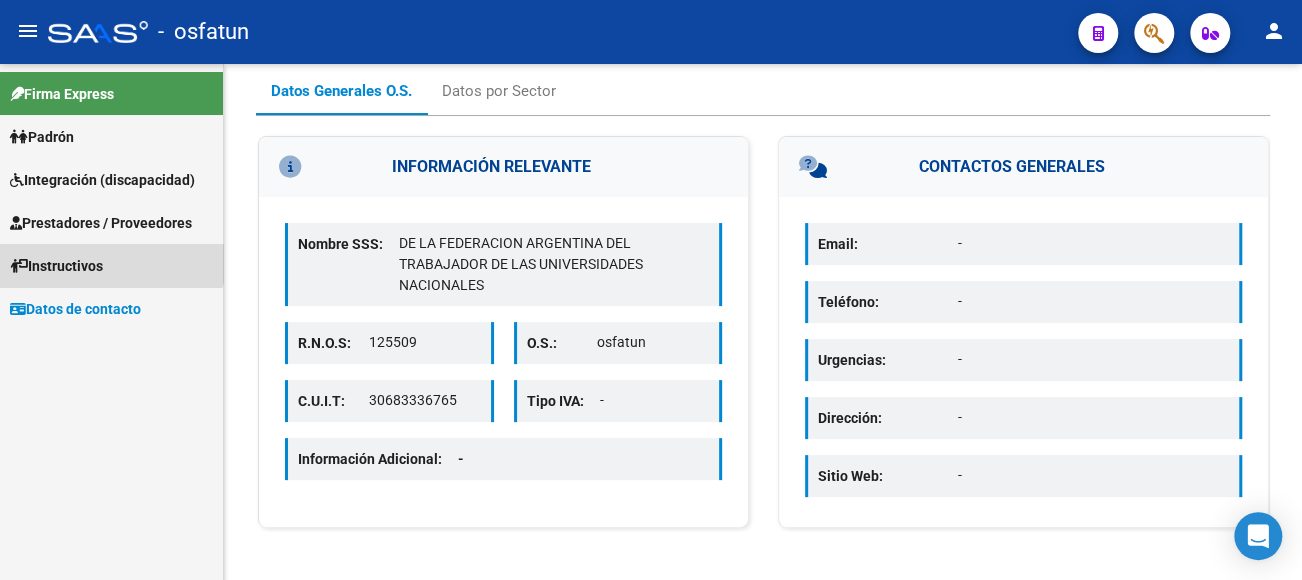 click on "Instructivos" at bounding box center [111, 265] 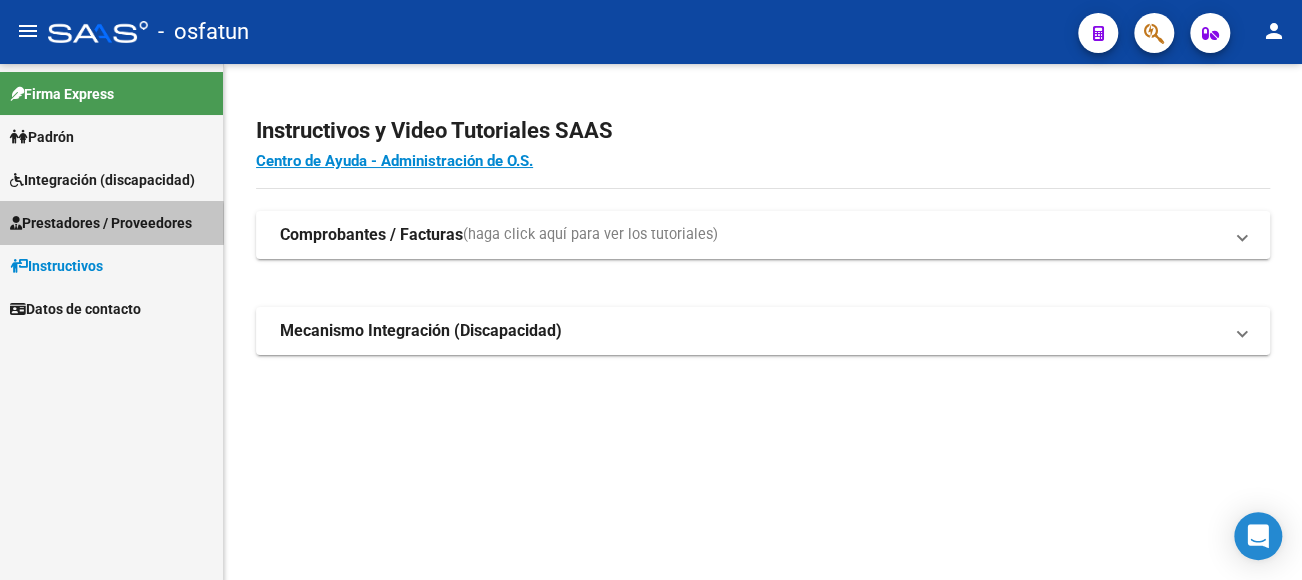click on "Prestadores / Proveedores" at bounding box center (101, 223) 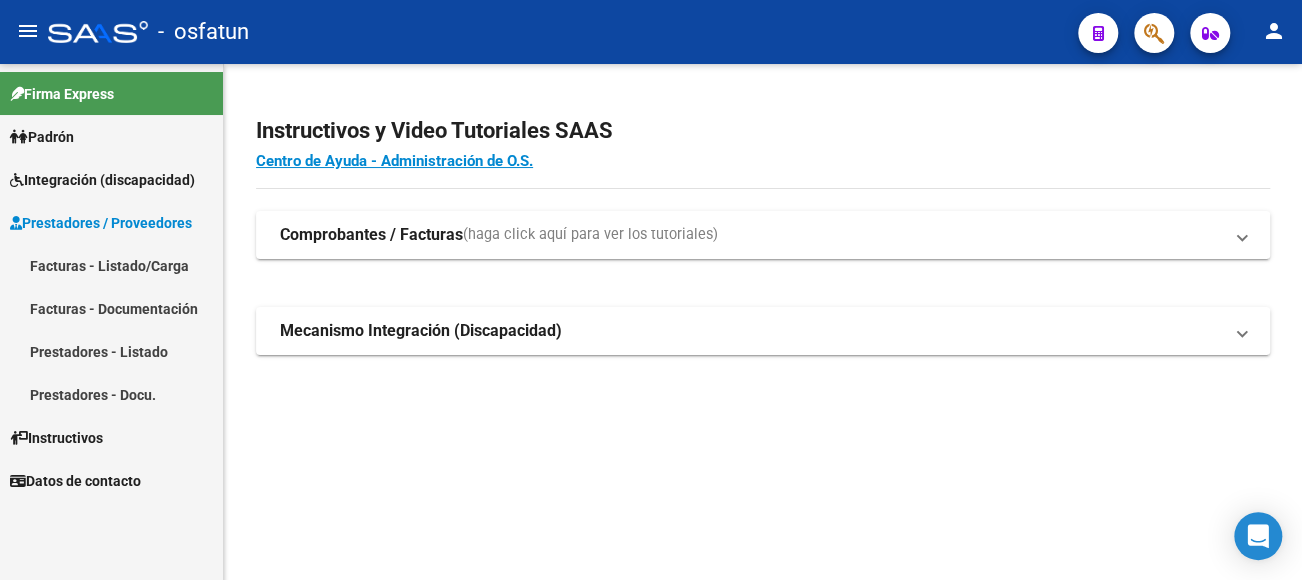 click on "Facturas - Listado/Carga" at bounding box center (111, 265) 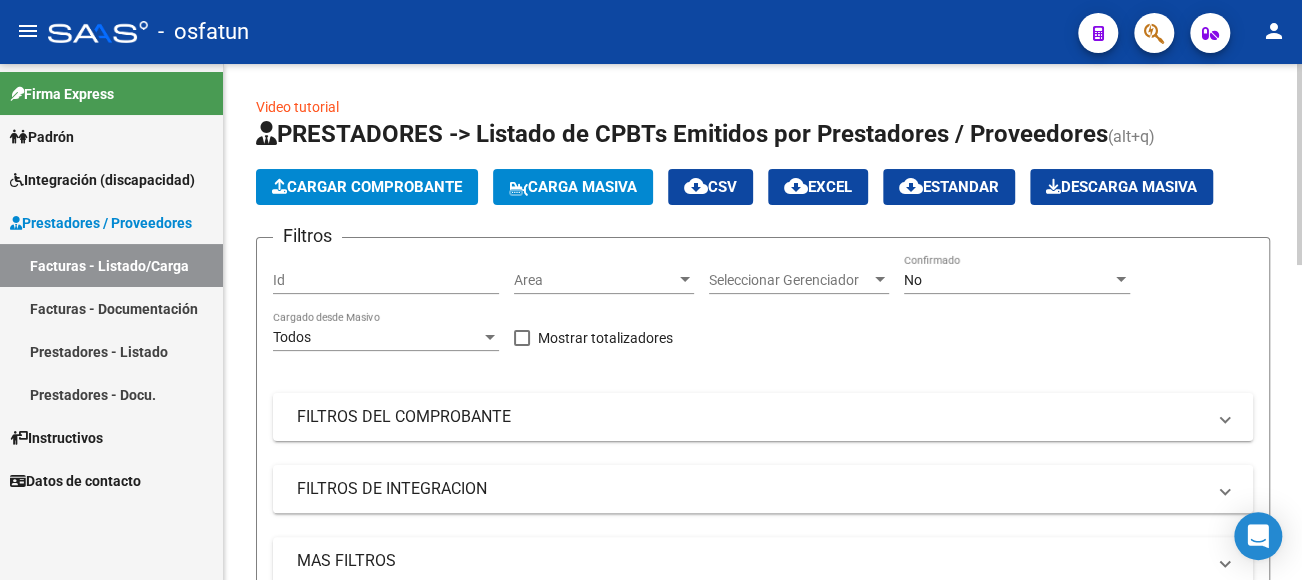 click on "Cargar Comprobante" 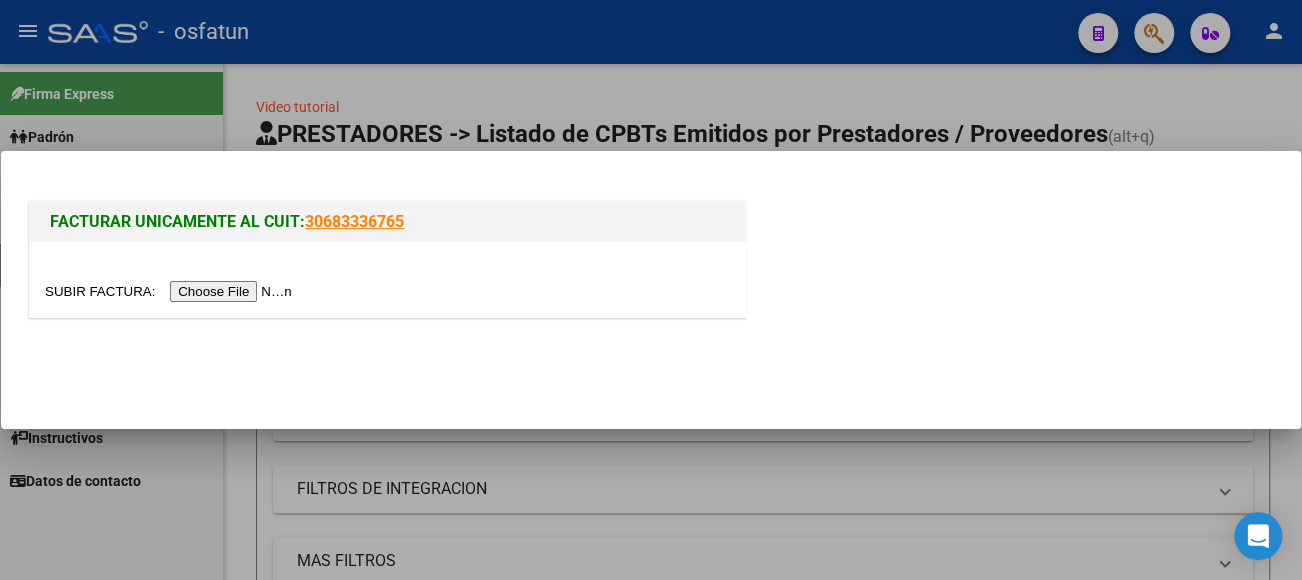 click at bounding box center [171, 291] 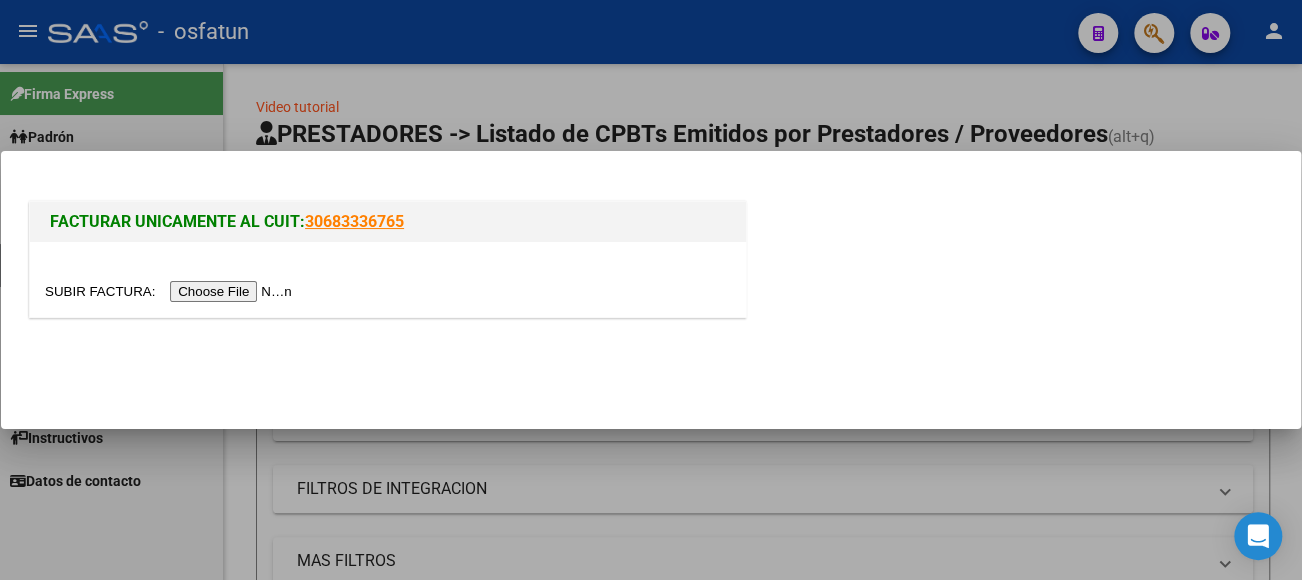 click at bounding box center (171, 291) 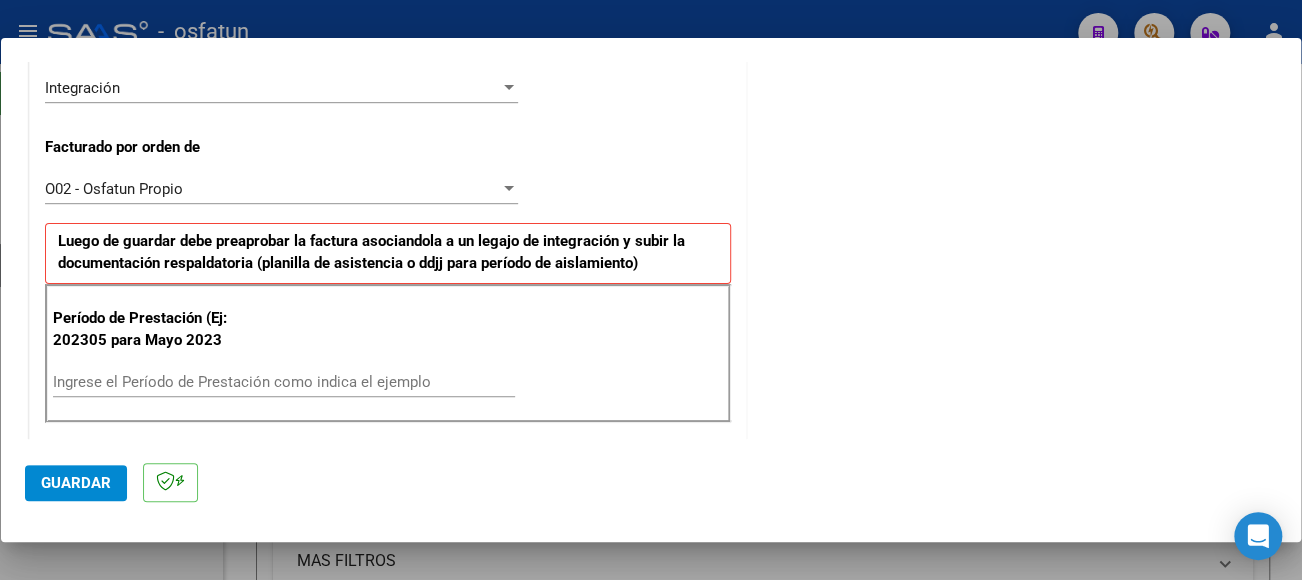 scroll, scrollTop: 500, scrollLeft: 0, axis: vertical 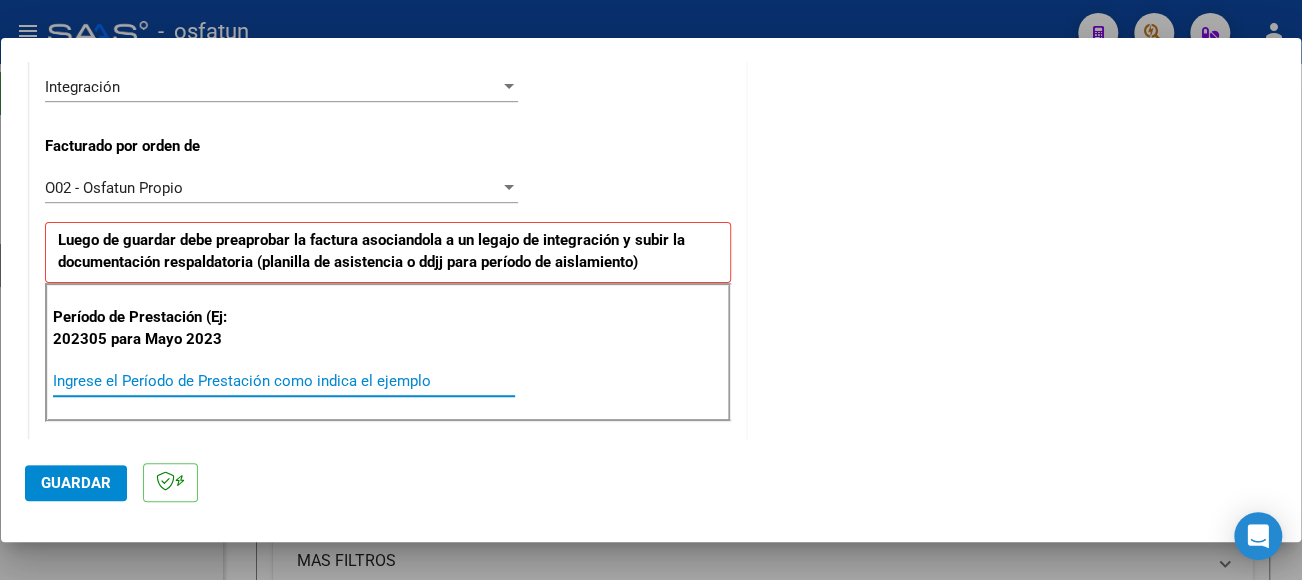 click on "Ingrese el Período de Prestación como indica el ejemplo" at bounding box center [284, 381] 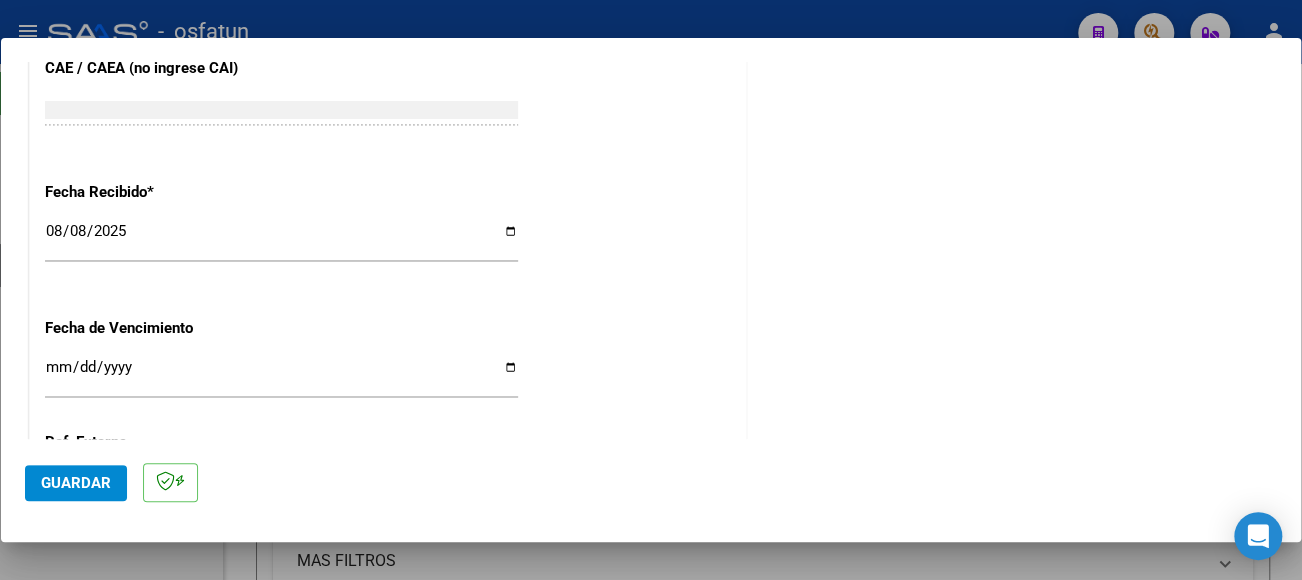 scroll, scrollTop: 1400, scrollLeft: 0, axis: vertical 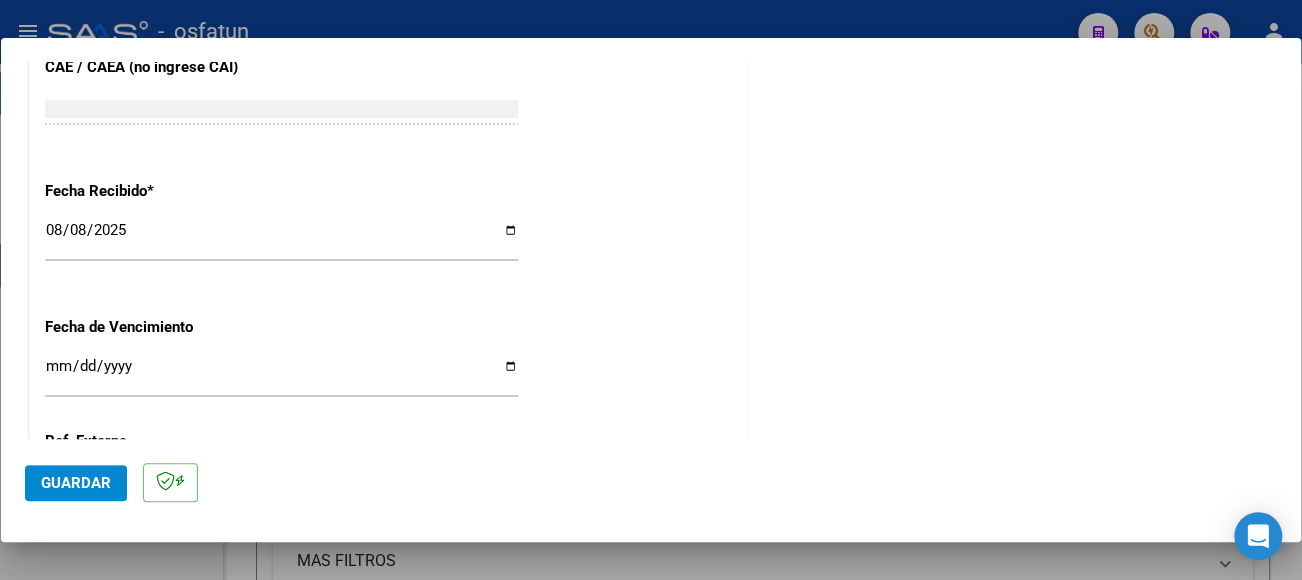 type on "202507" 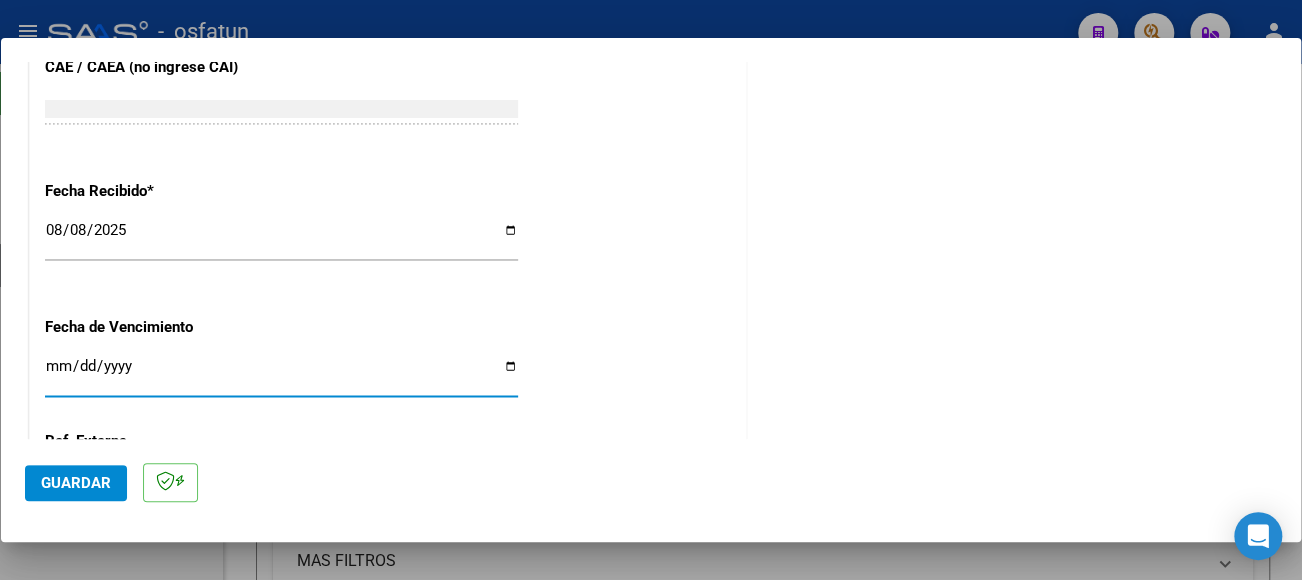 click on "Ingresar la fecha" at bounding box center [281, 374] 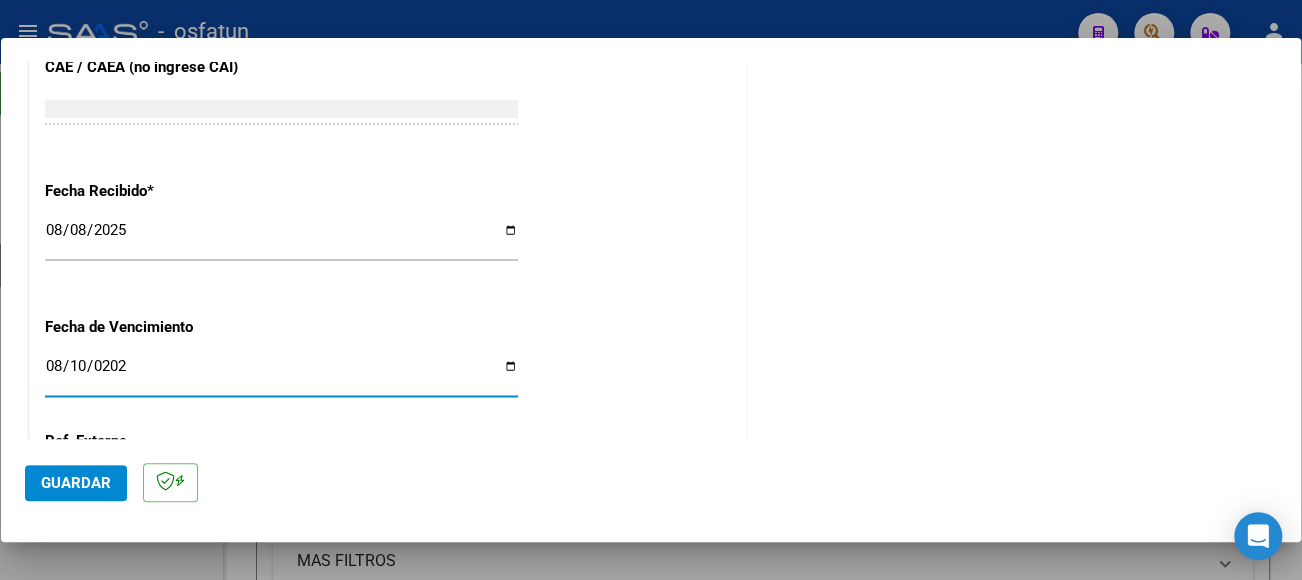 type on "2025-08-10" 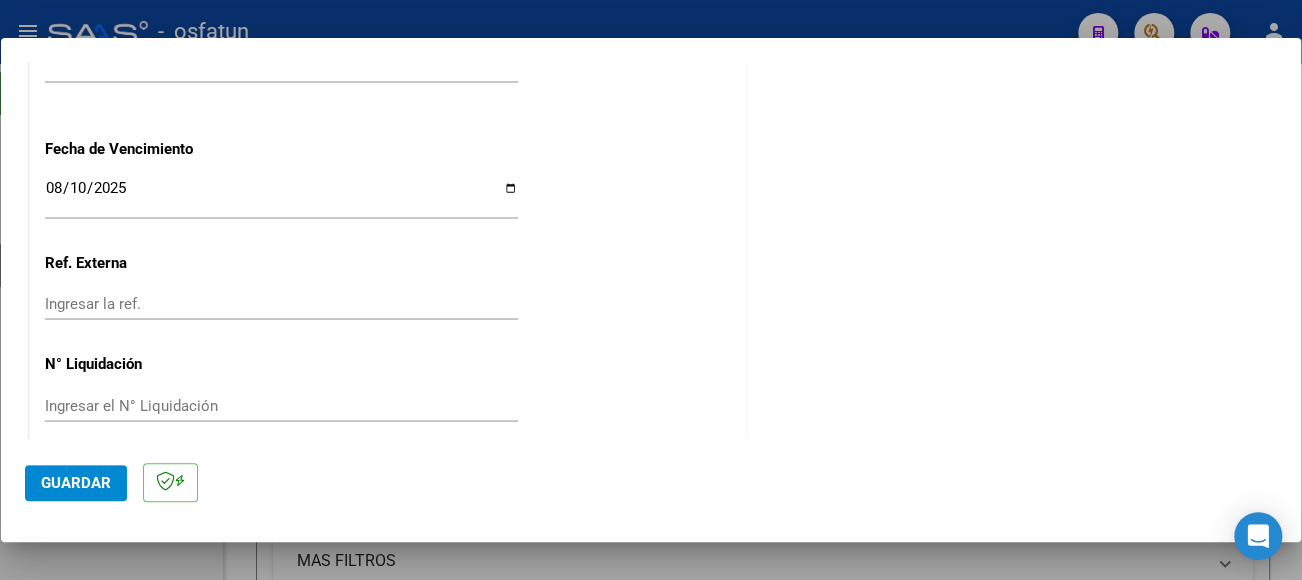 scroll, scrollTop: 1595, scrollLeft: 0, axis: vertical 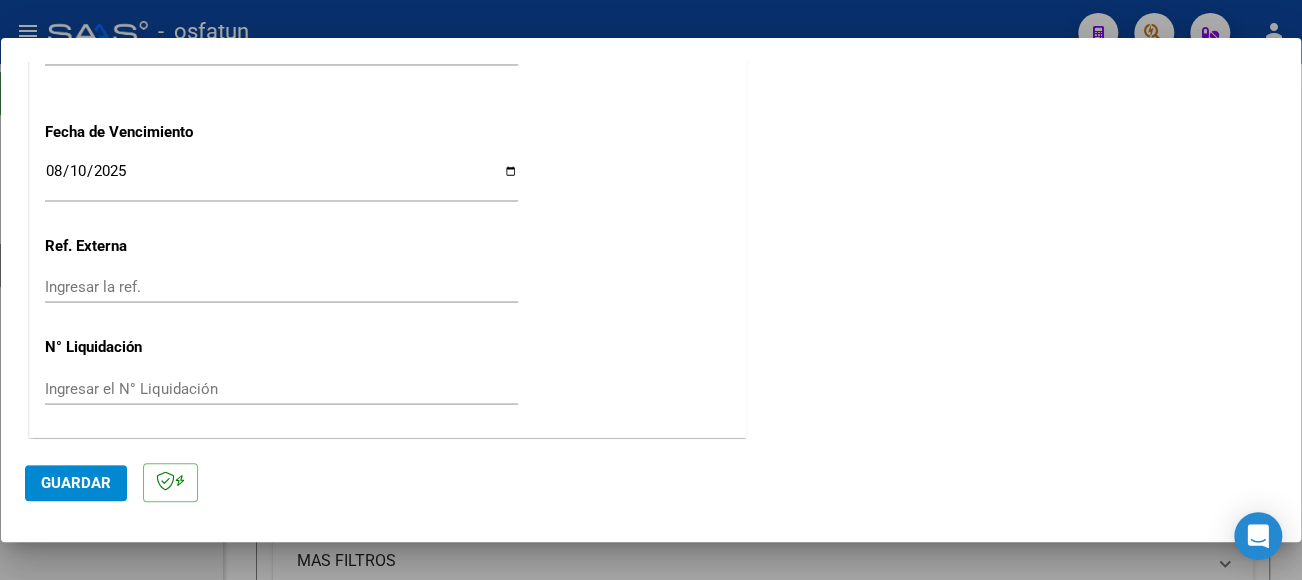 click on "Guardar" 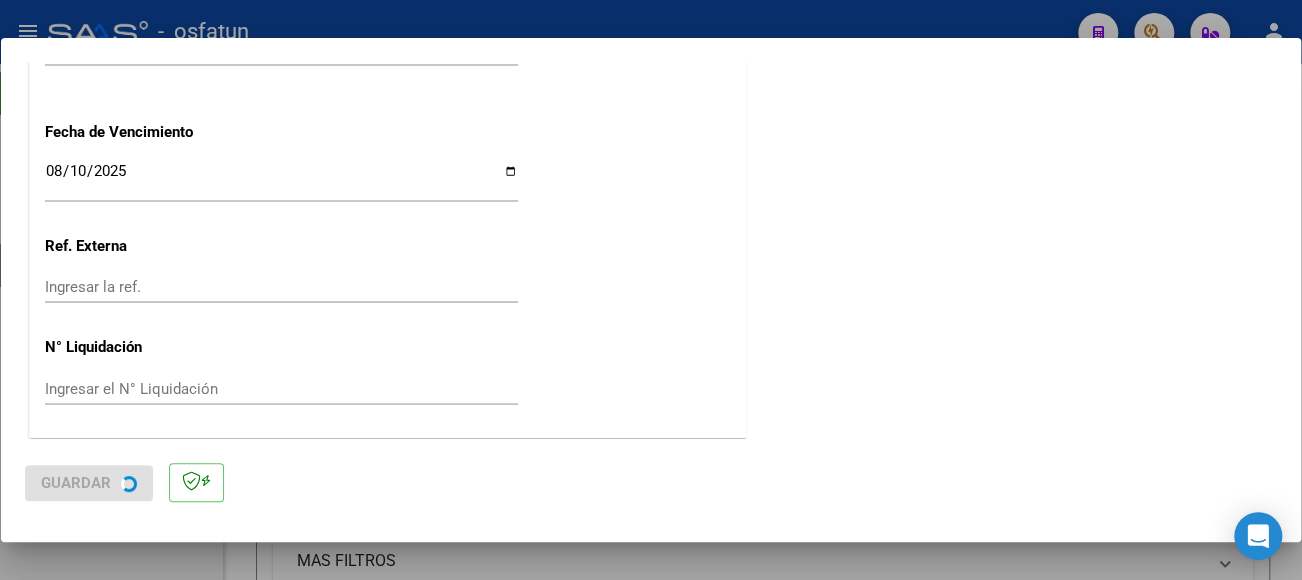 scroll, scrollTop: 0, scrollLeft: 0, axis: both 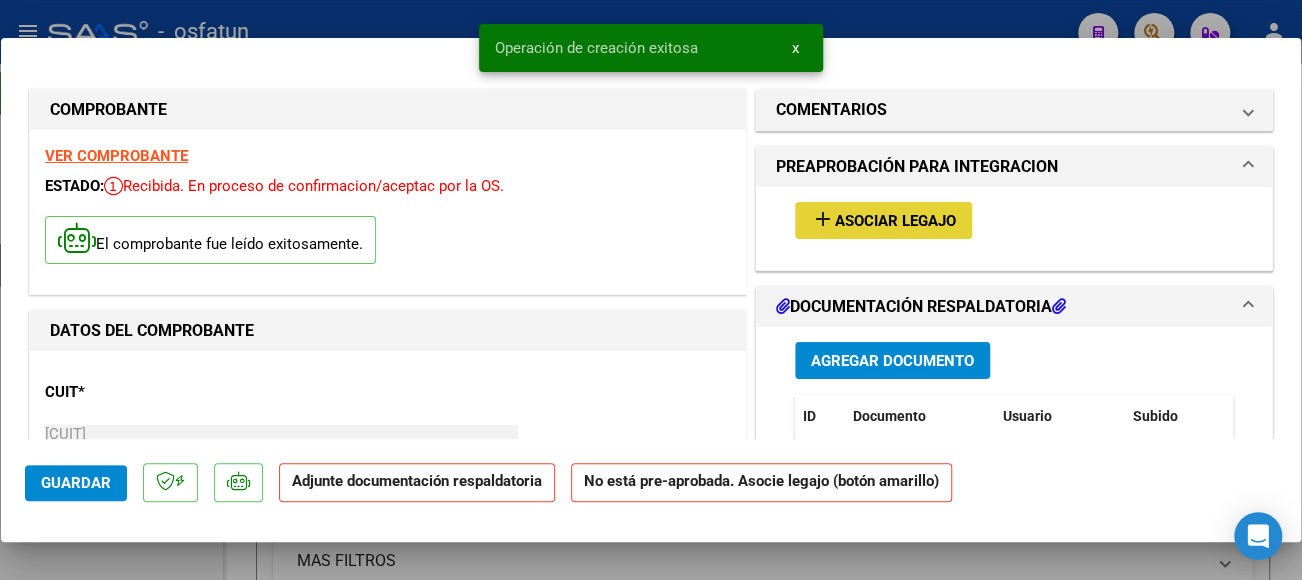 click on "Asociar Legajo" at bounding box center (895, 221) 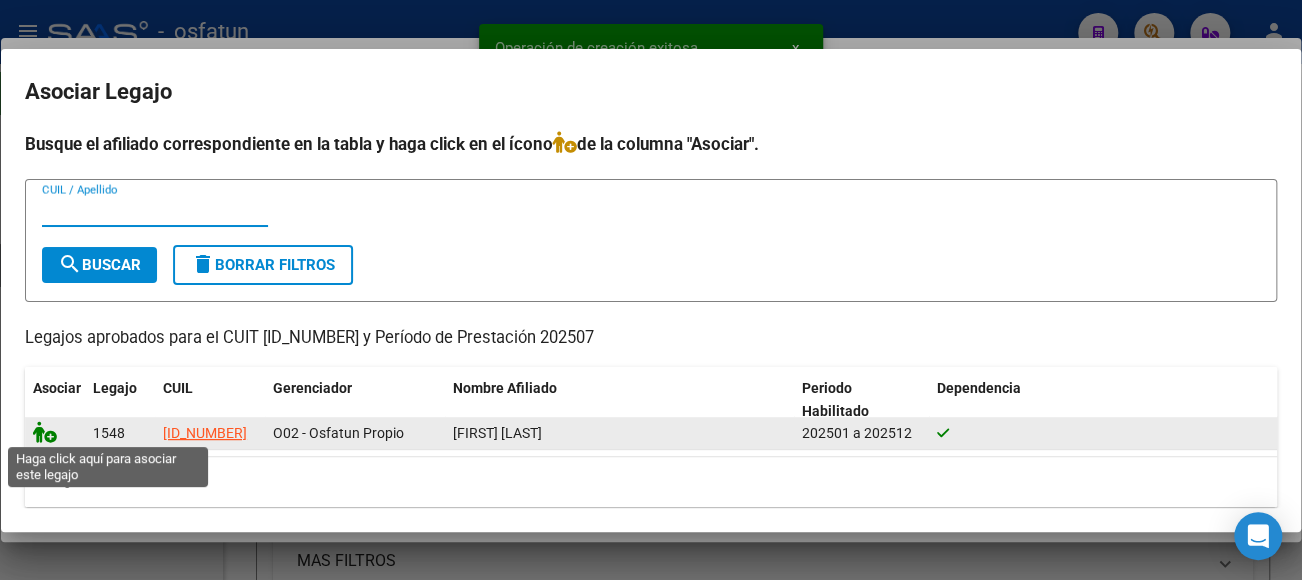 click 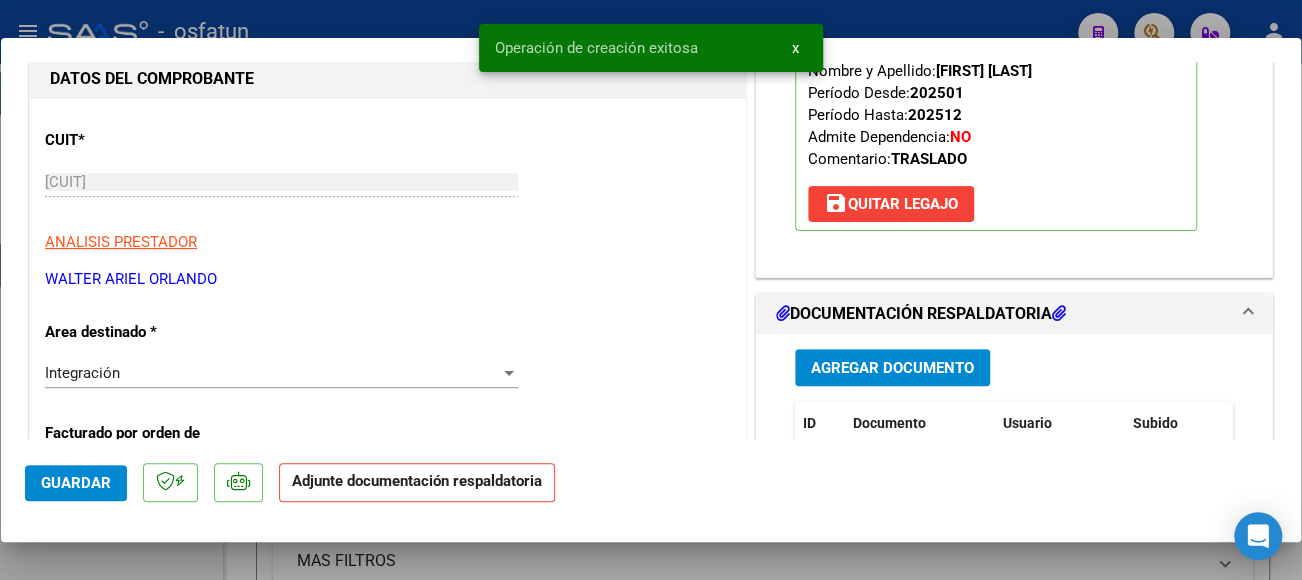 scroll, scrollTop: 300, scrollLeft: 0, axis: vertical 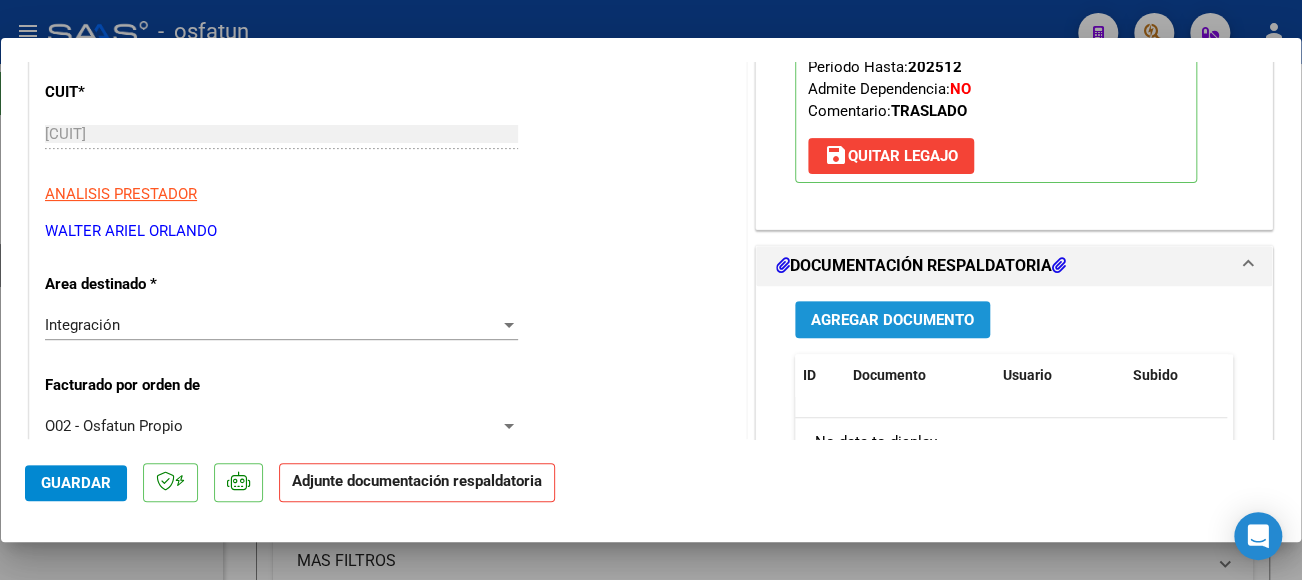 click on "Agregar Documento" at bounding box center (892, 320) 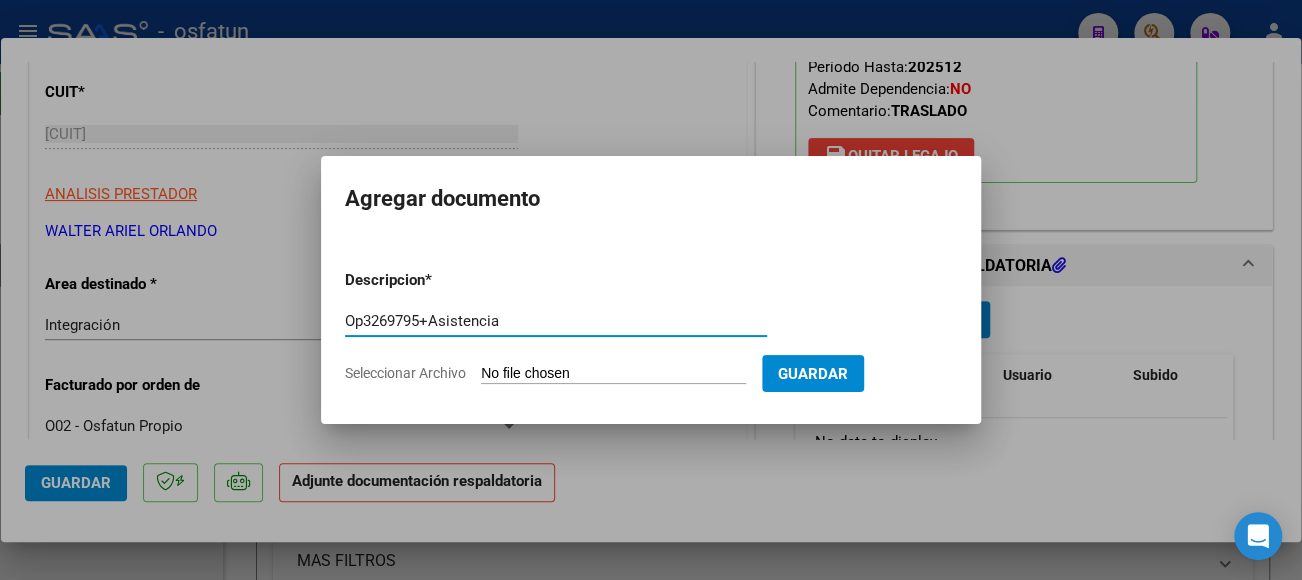 type on "Op3269795+Asistencia" 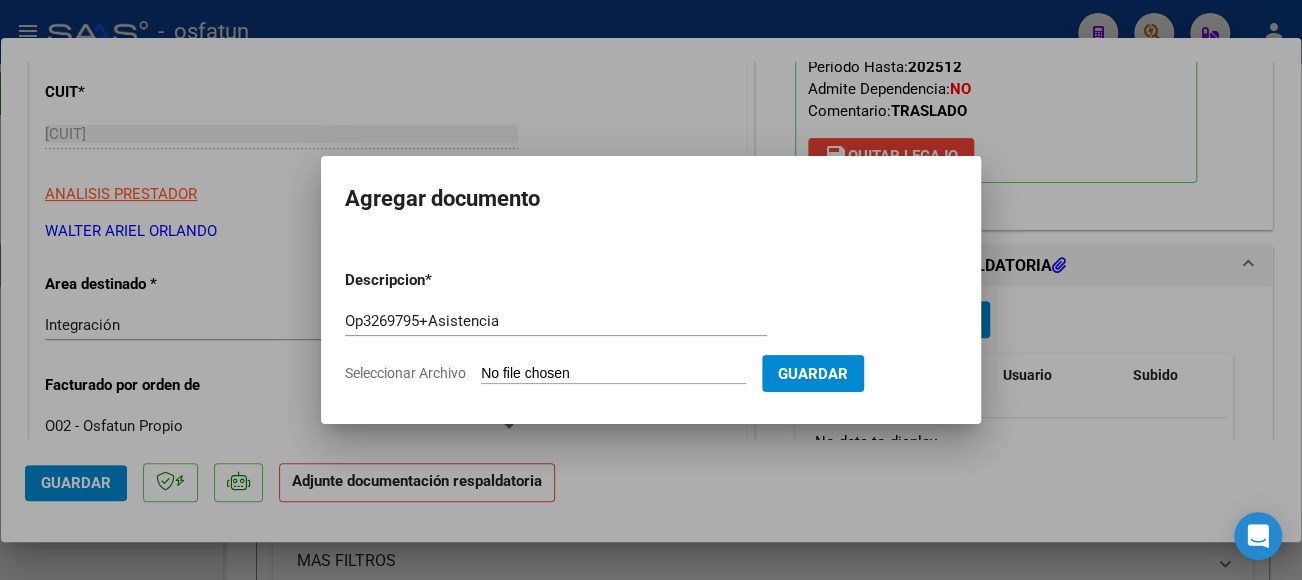 click on "Seleccionar Archivo" at bounding box center [613, 374] 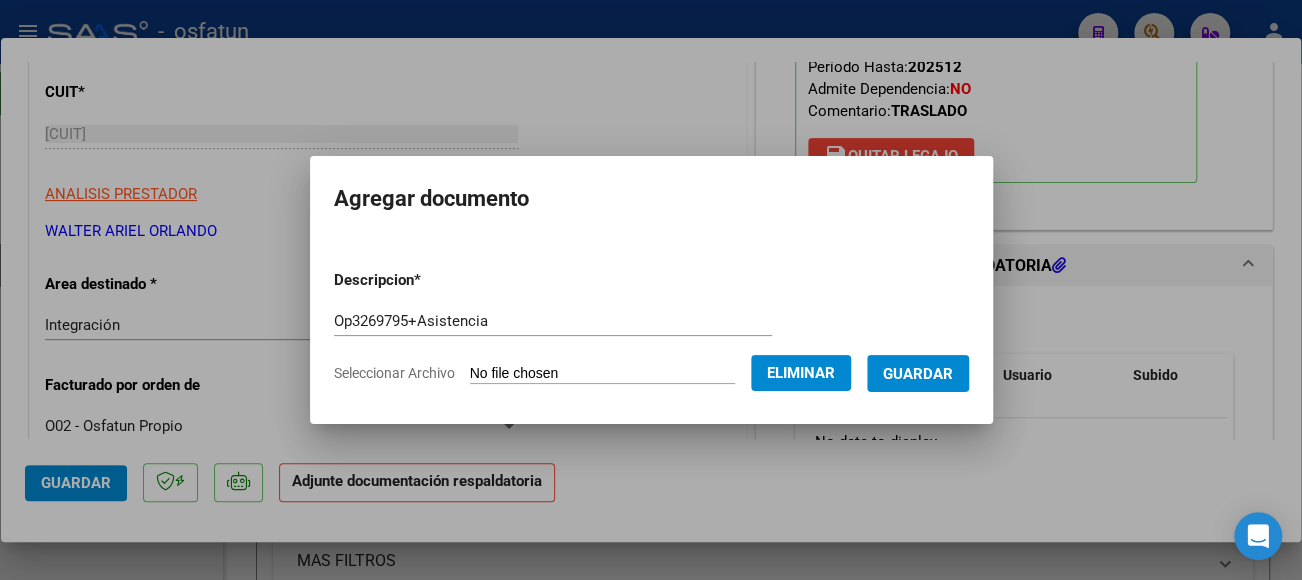 click on "Guardar" at bounding box center (918, 374) 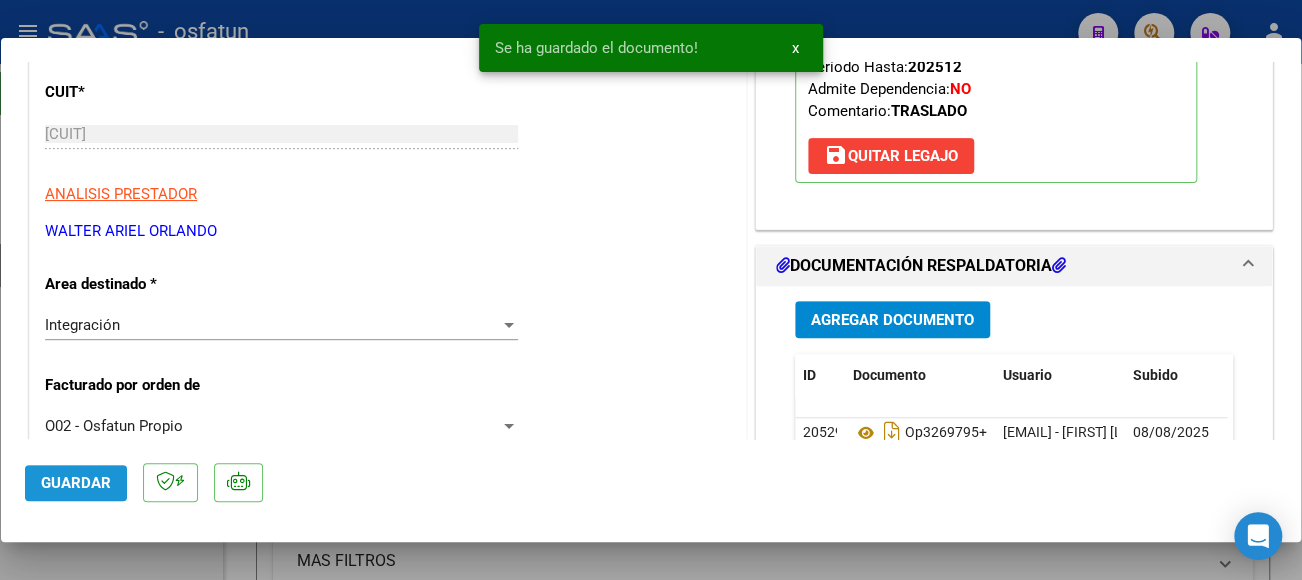 click on "Guardar" 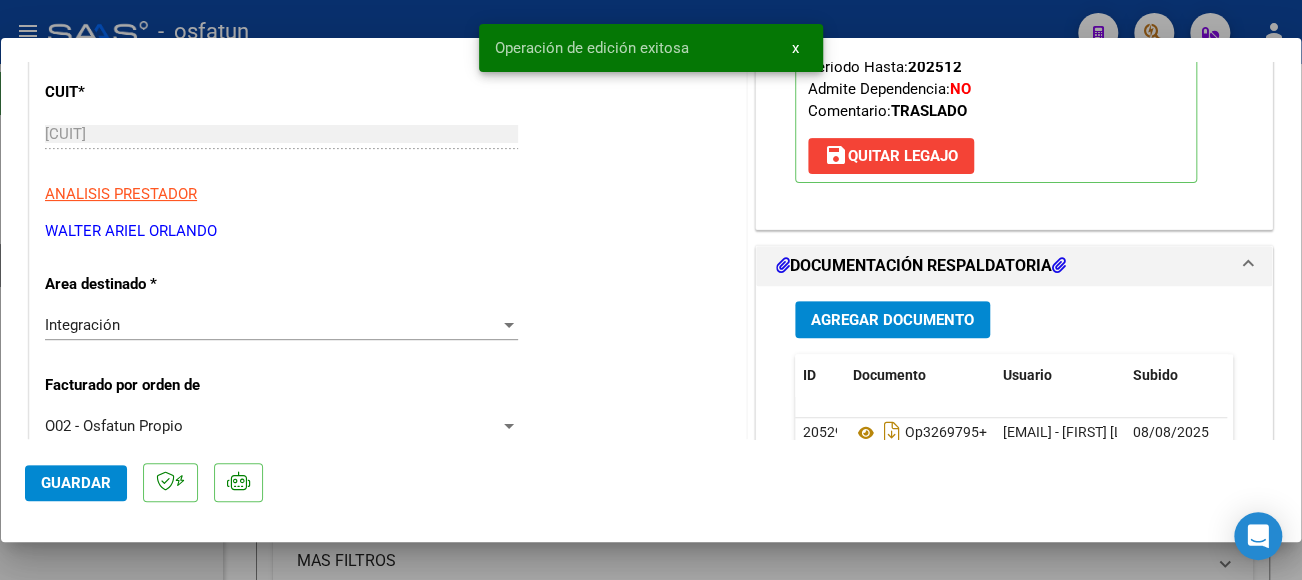 click on "x" at bounding box center [795, 48] 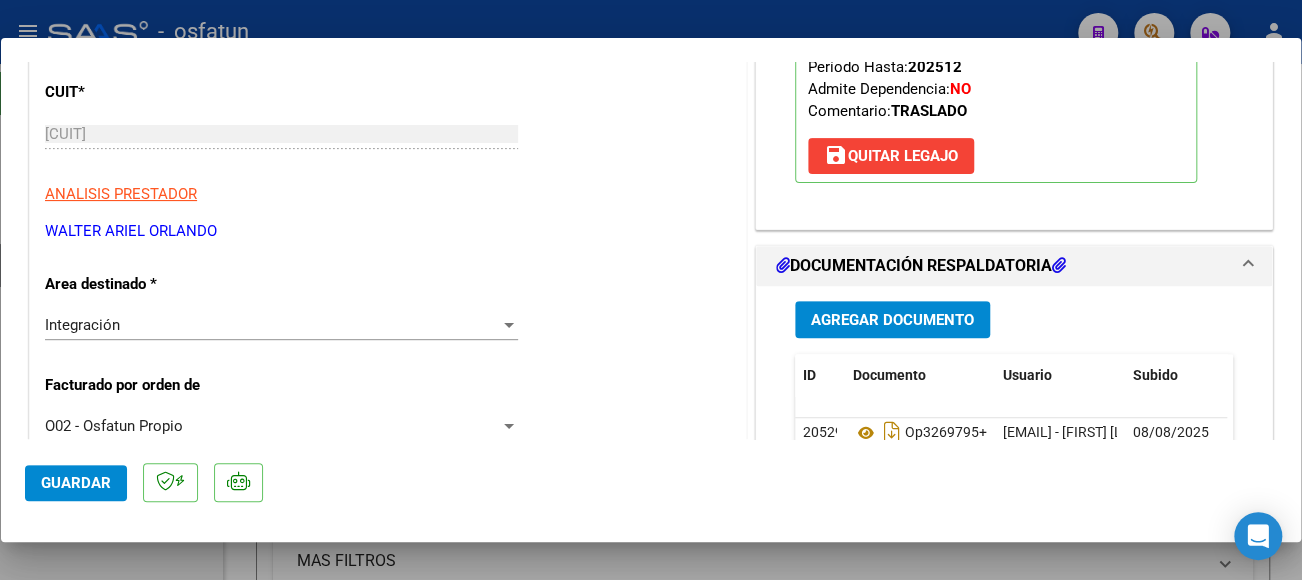 type 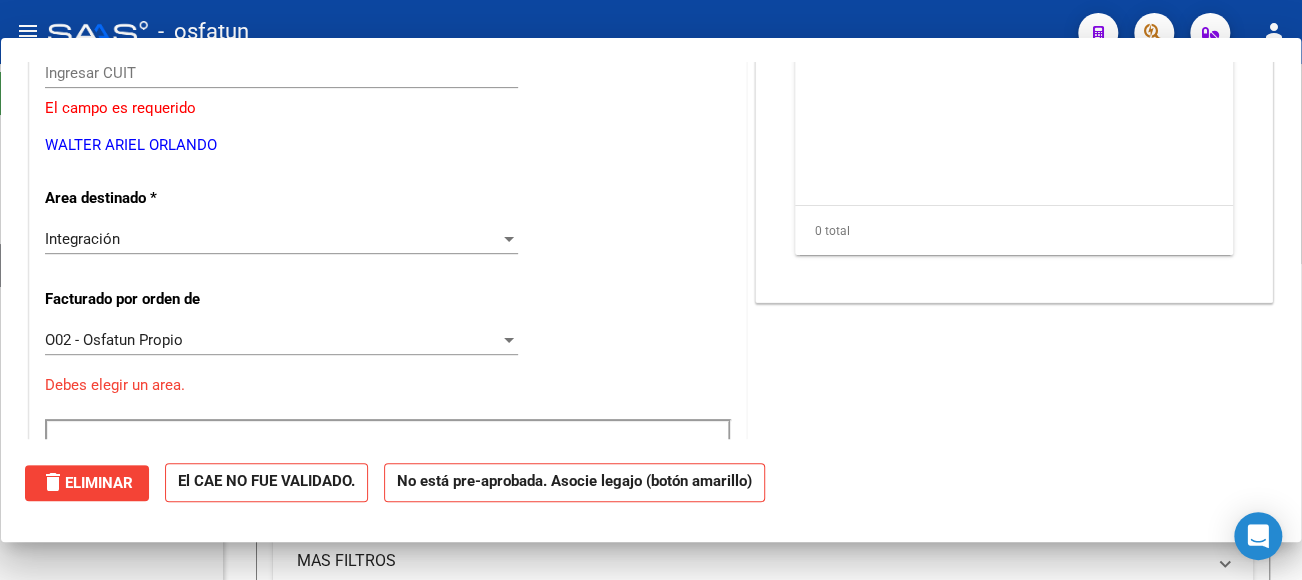 scroll, scrollTop: 239, scrollLeft: 0, axis: vertical 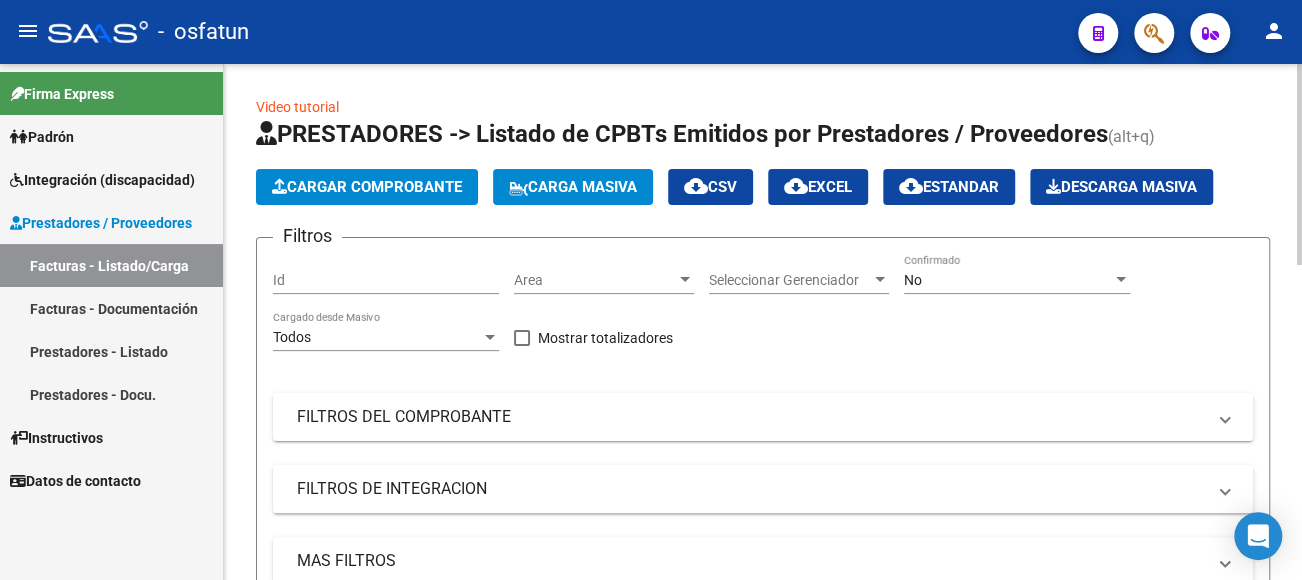 click on "Cargar Comprobante" 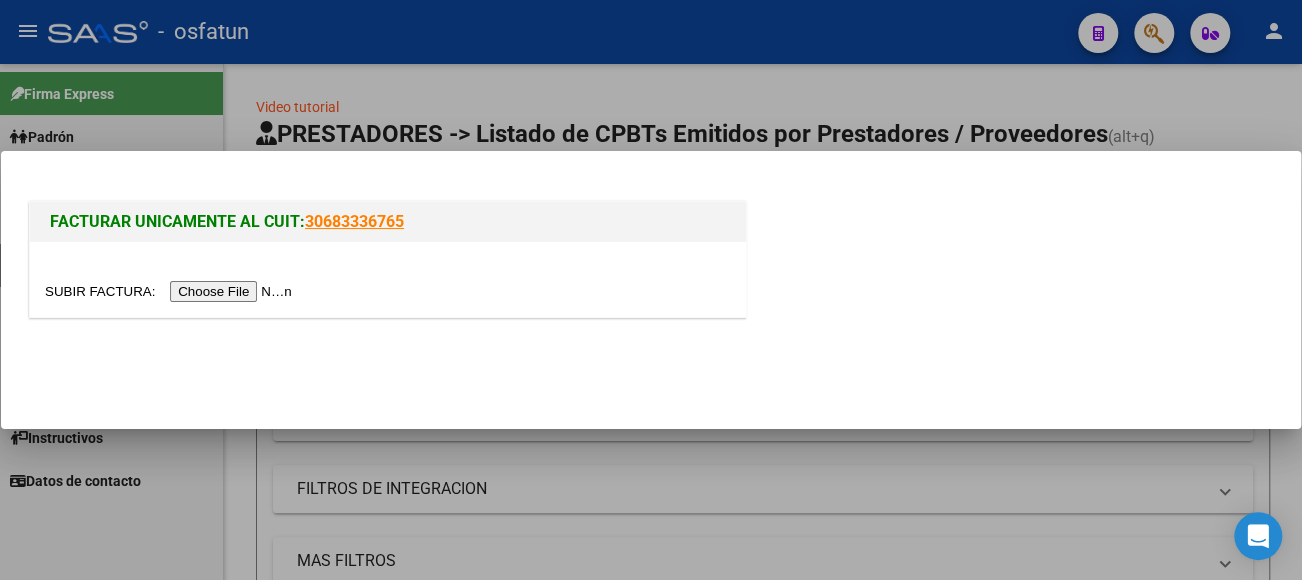 click at bounding box center (171, 291) 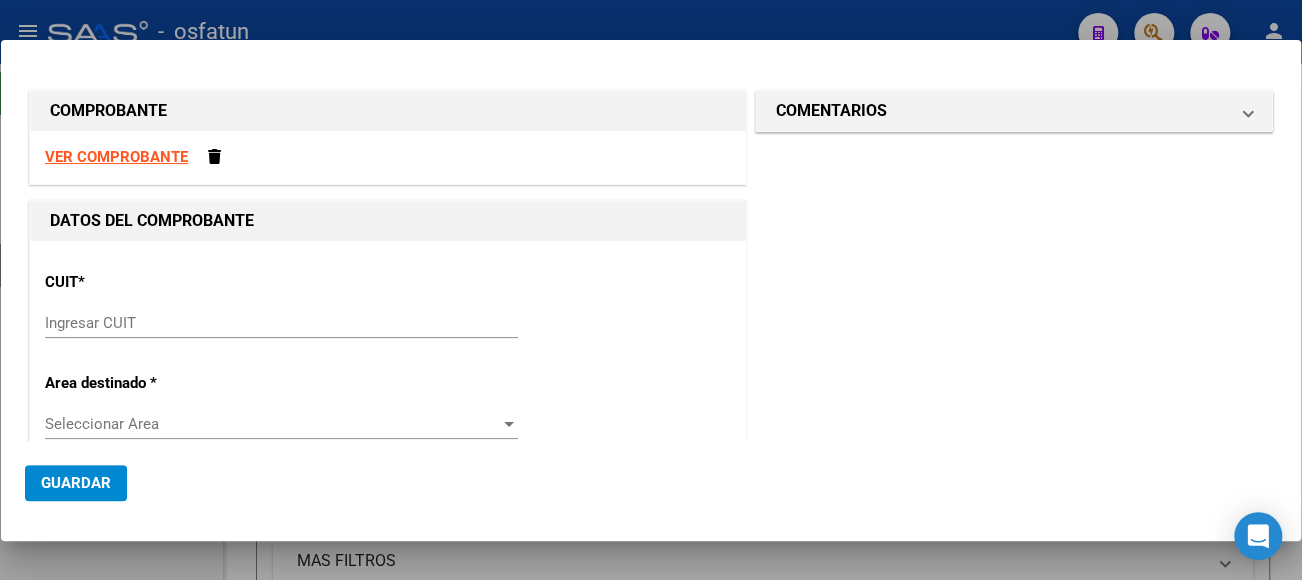 click on "Ingresar CUIT" at bounding box center (281, 323) 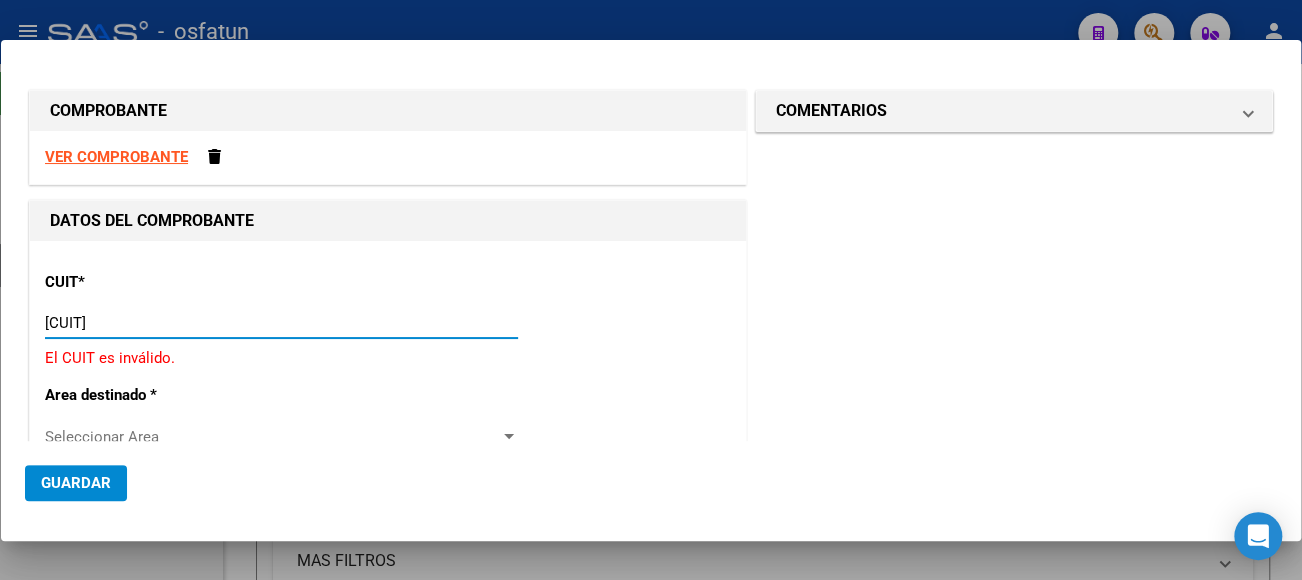 type on "[CUIT]" 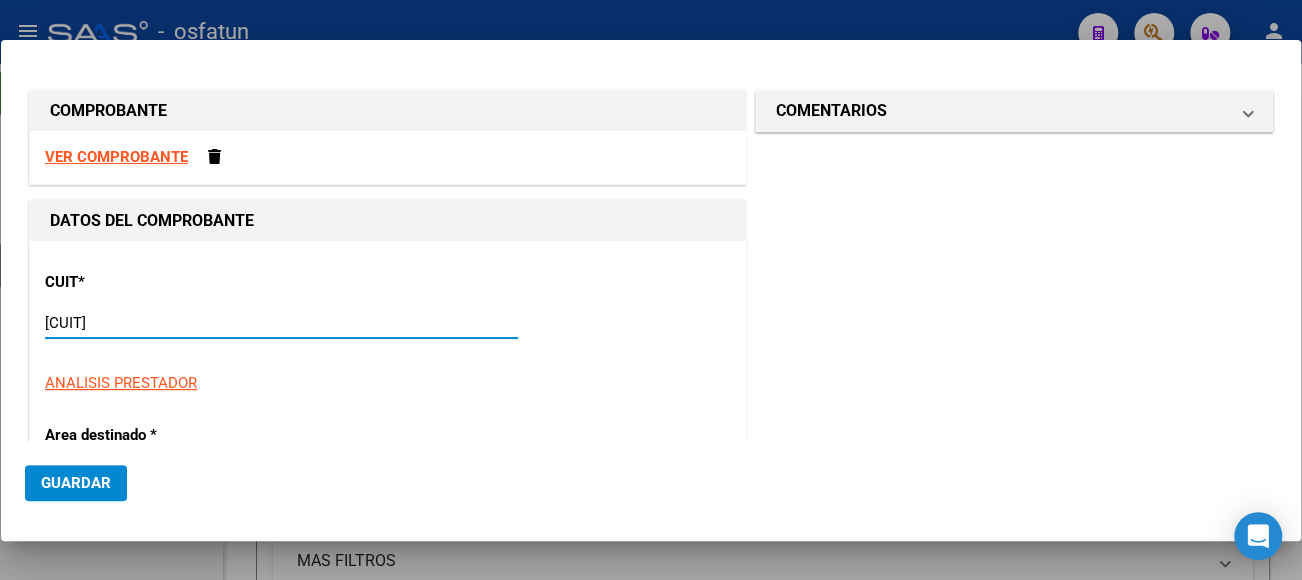 type on "1" 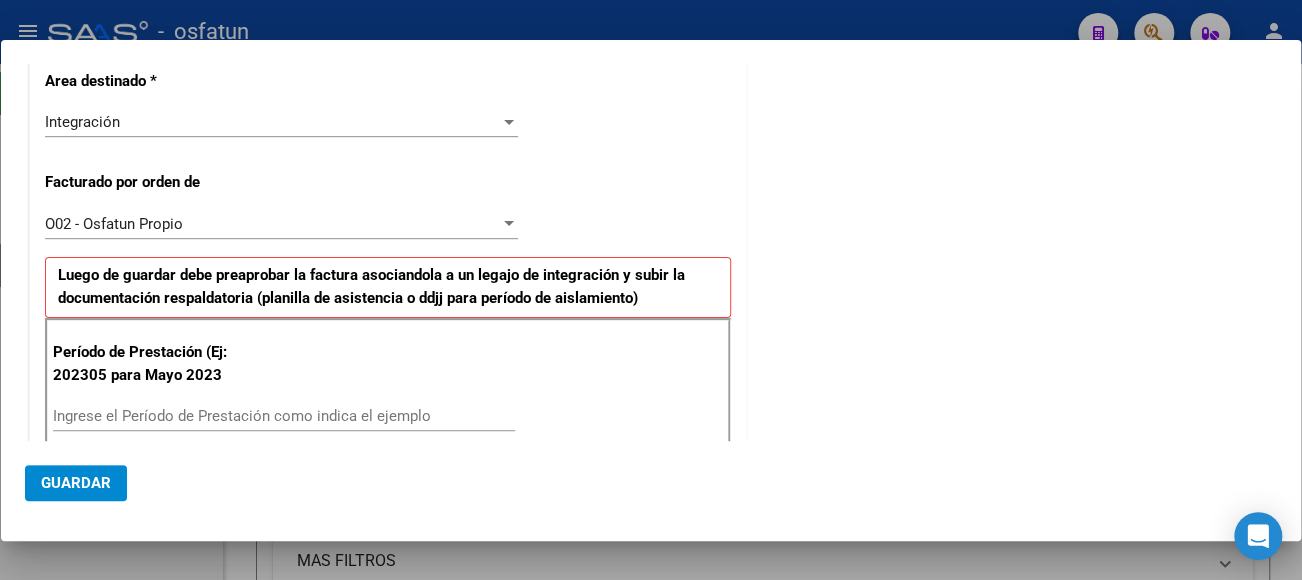 scroll, scrollTop: 400, scrollLeft: 0, axis: vertical 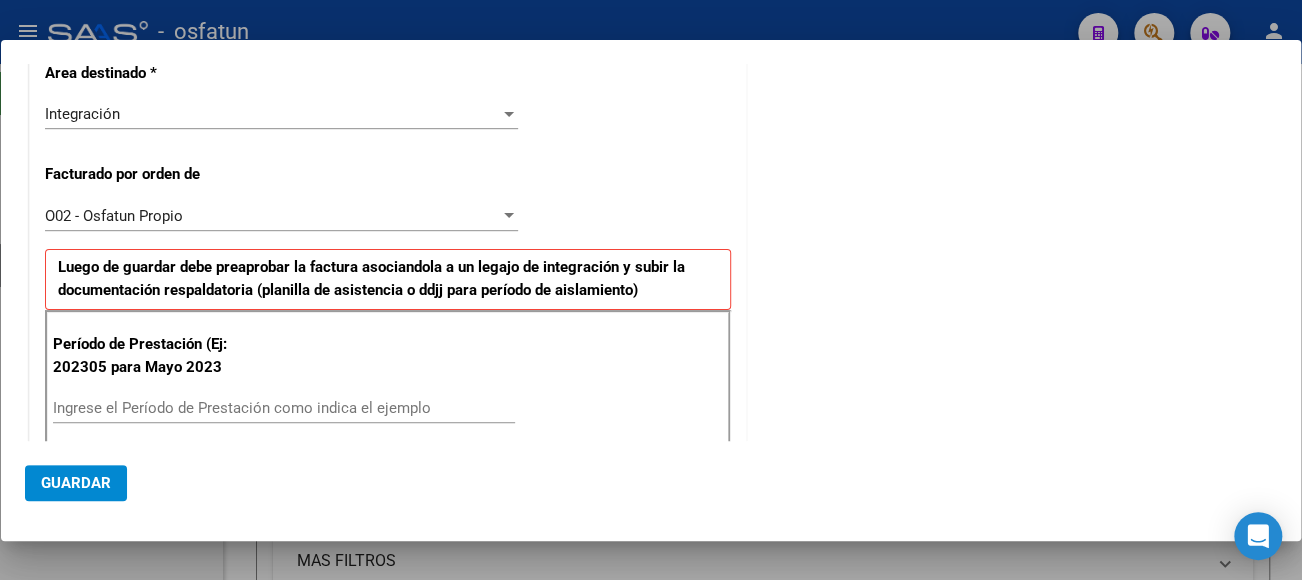 type on "[CUIT]" 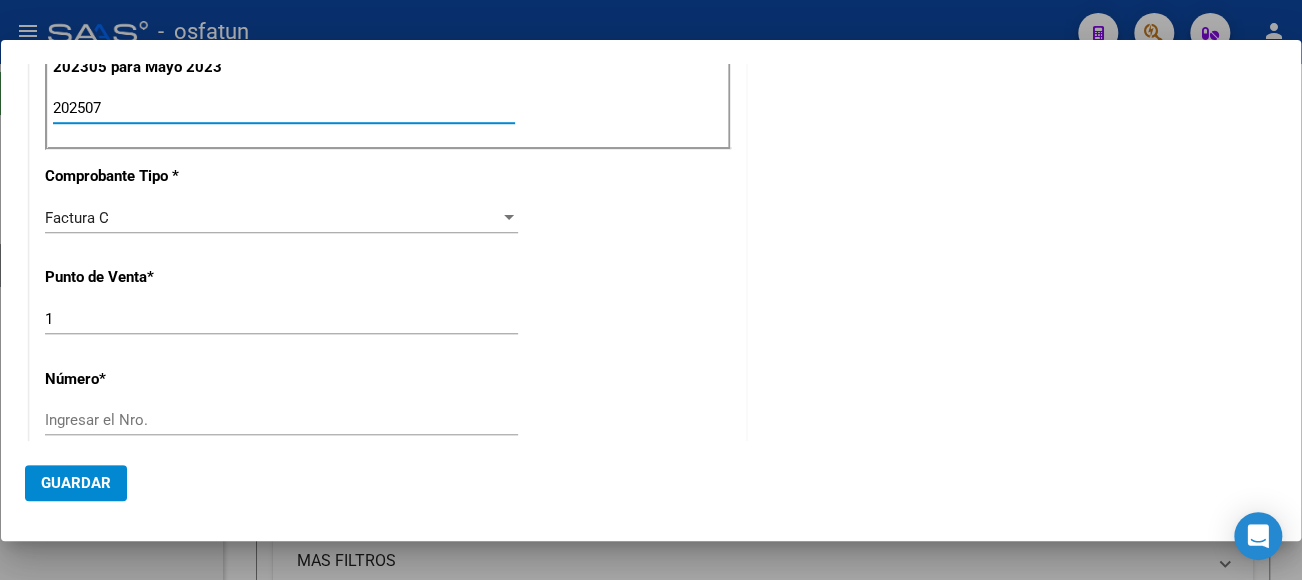 scroll, scrollTop: 800, scrollLeft: 0, axis: vertical 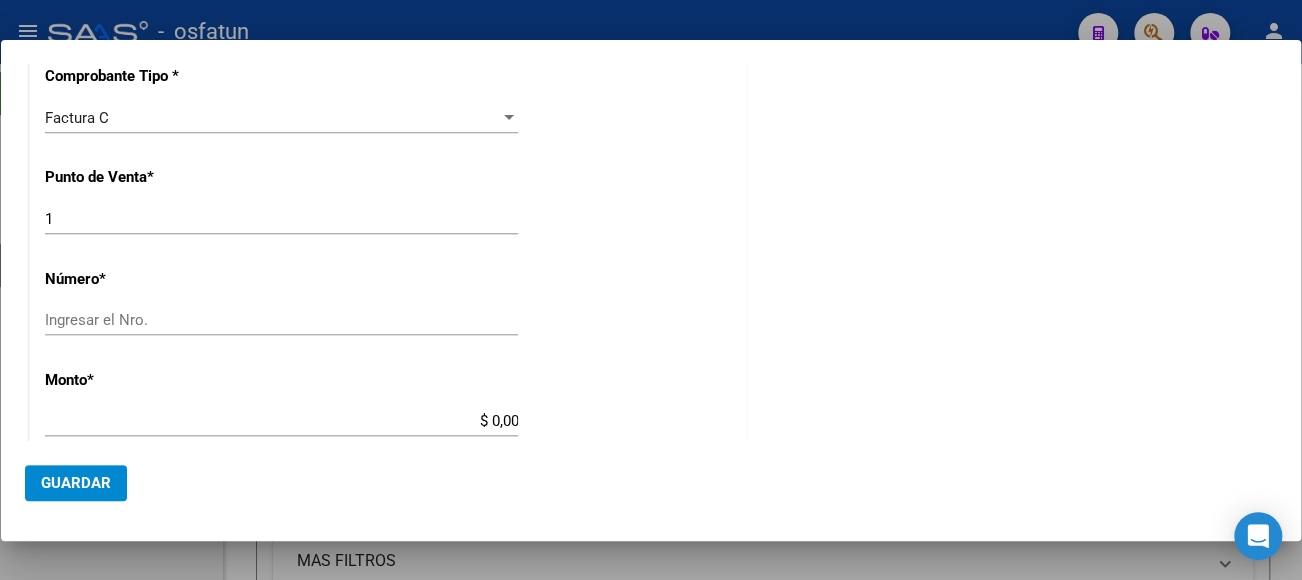 type on "202507" 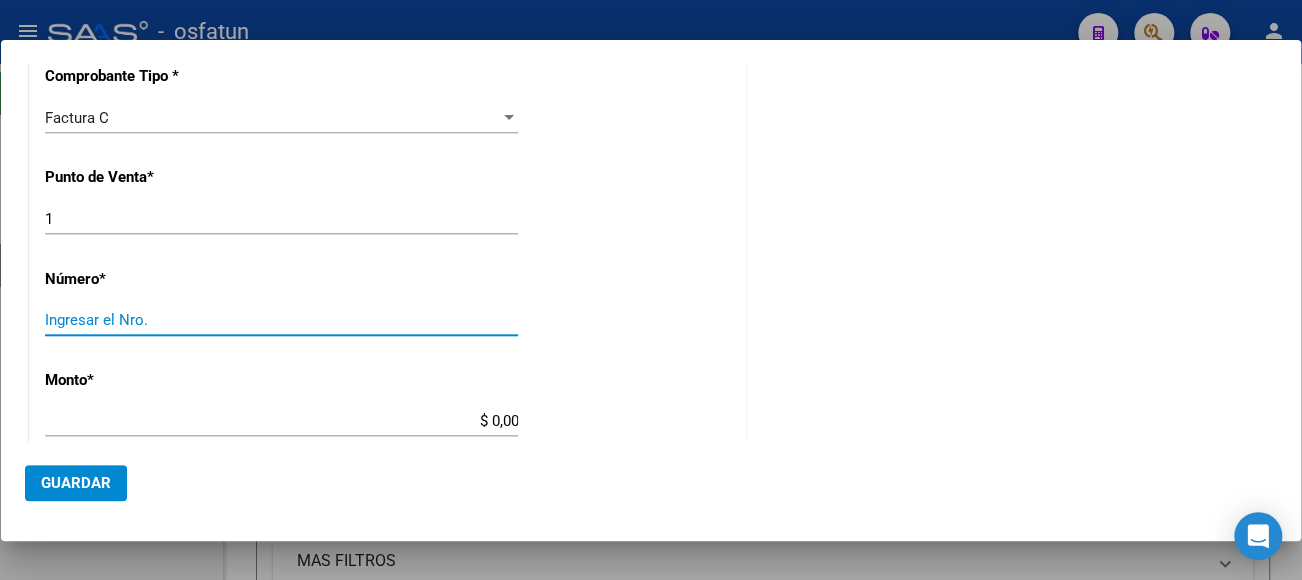 click on "Ingresar el Nro." at bounding box center [281, 320] 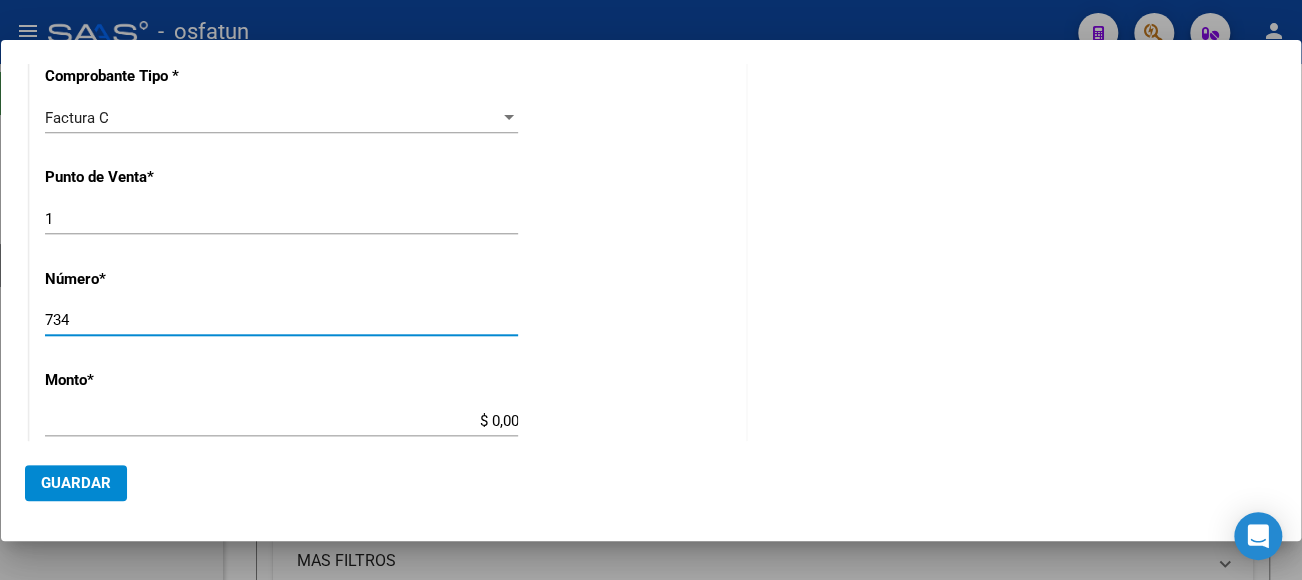type on "734" 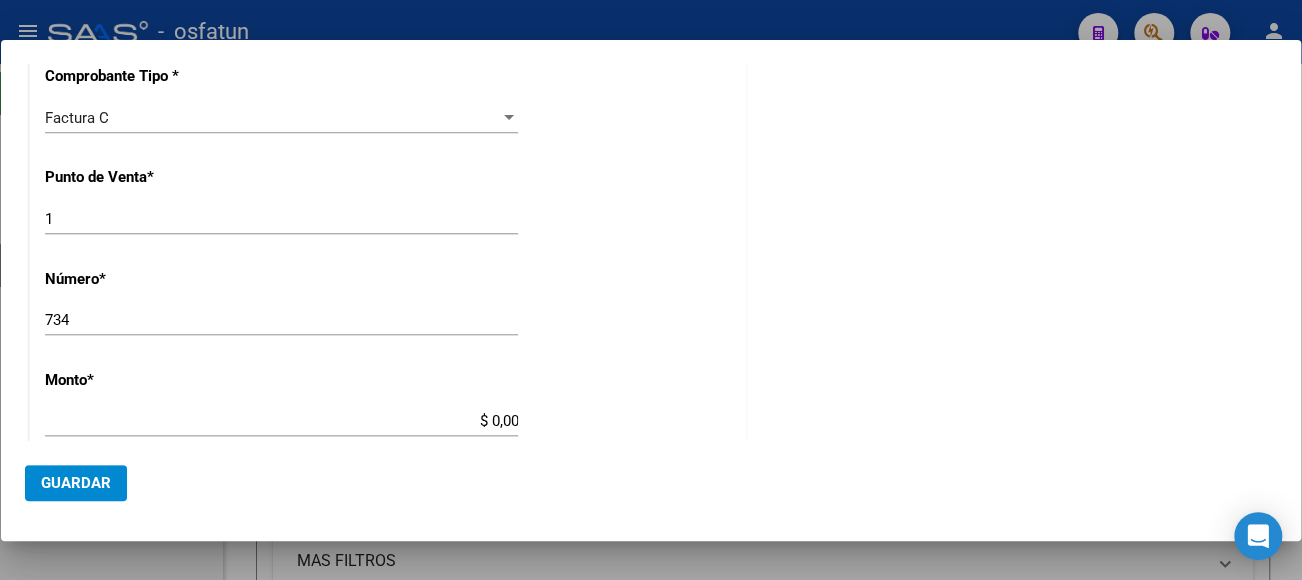 scroll, scrollTop: 900, scrollLeft: 0, axis: vertical 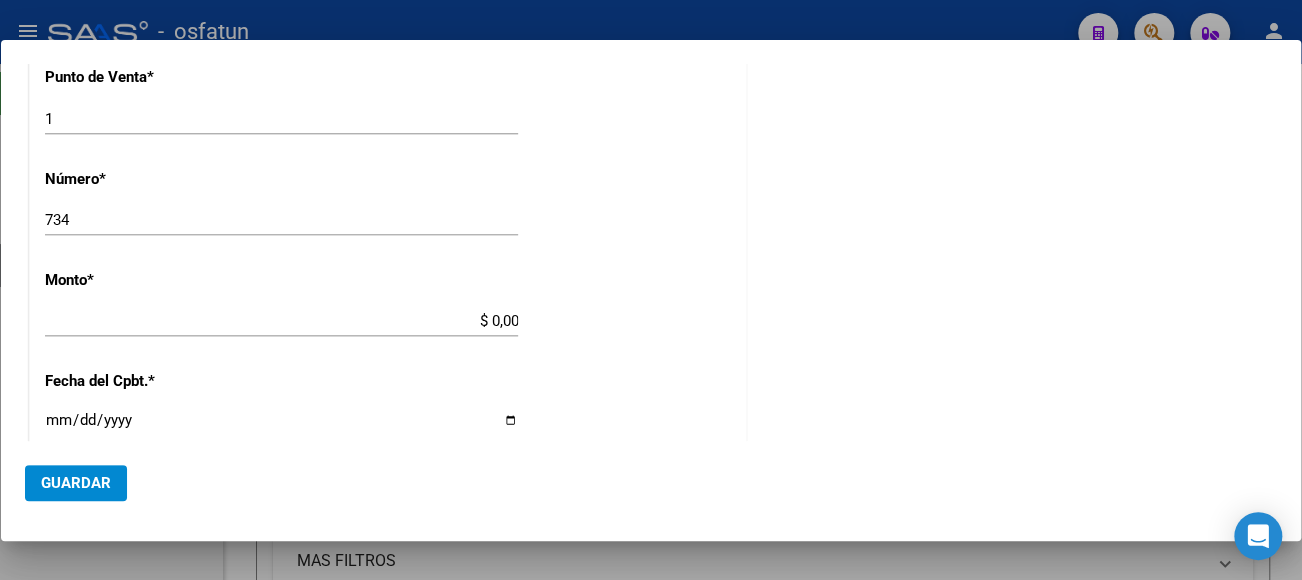 type on "$ 70.212,48" 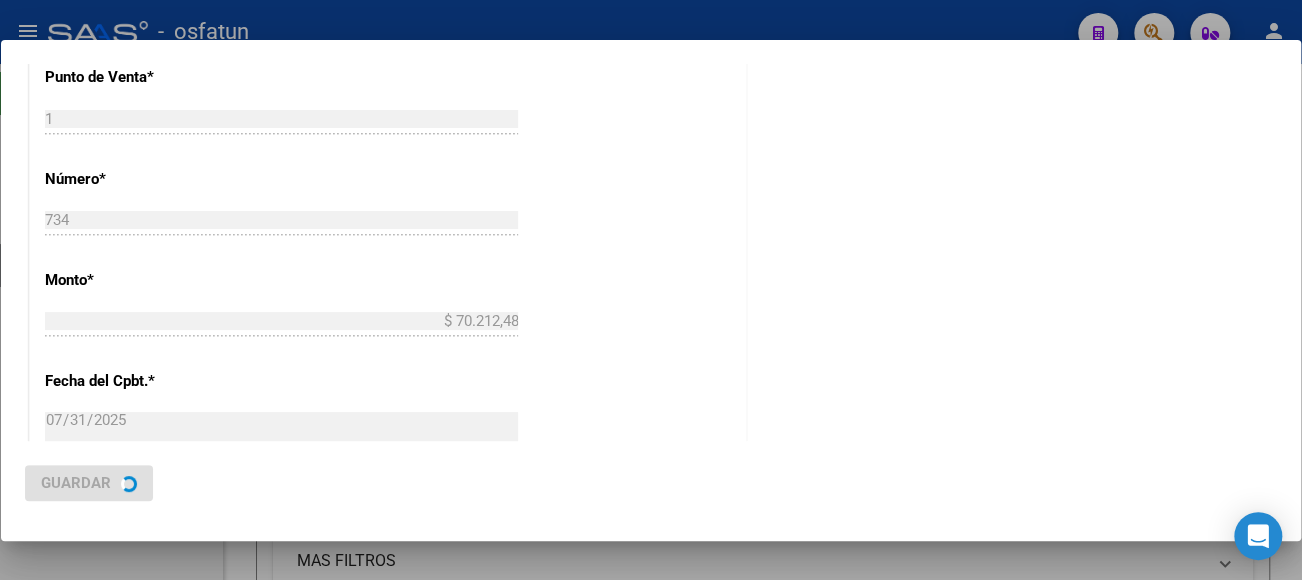 scroll, scrollTop: 0, scrollLeft: 0, axis: both 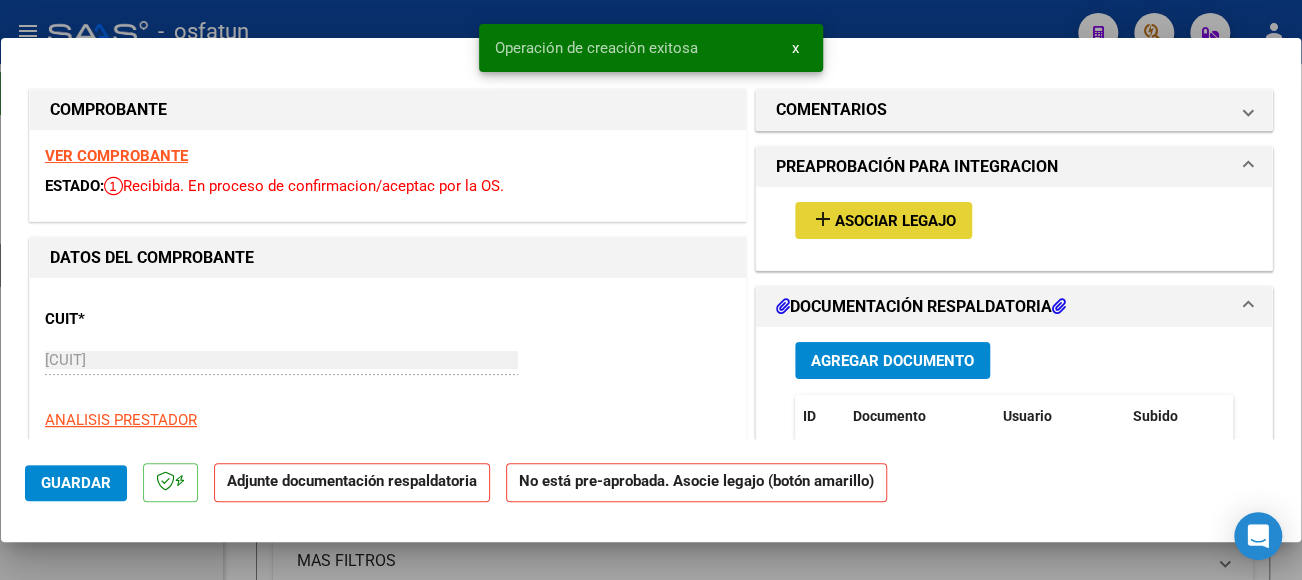 click on "Asociar Legajo" at bounding box center (895, 221) 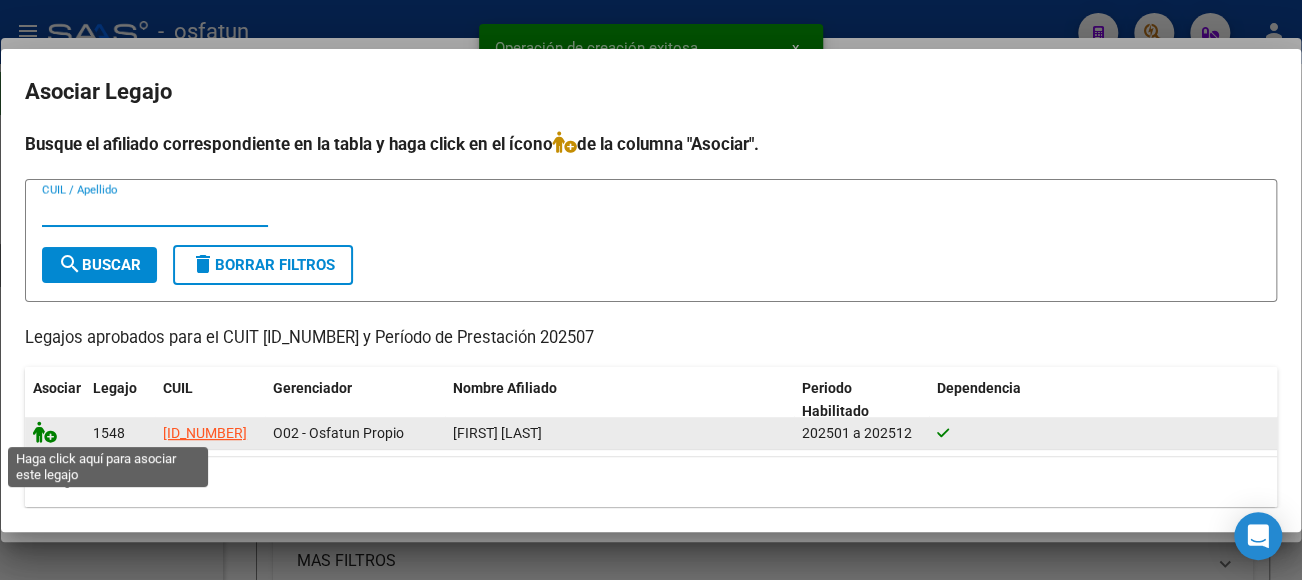 click 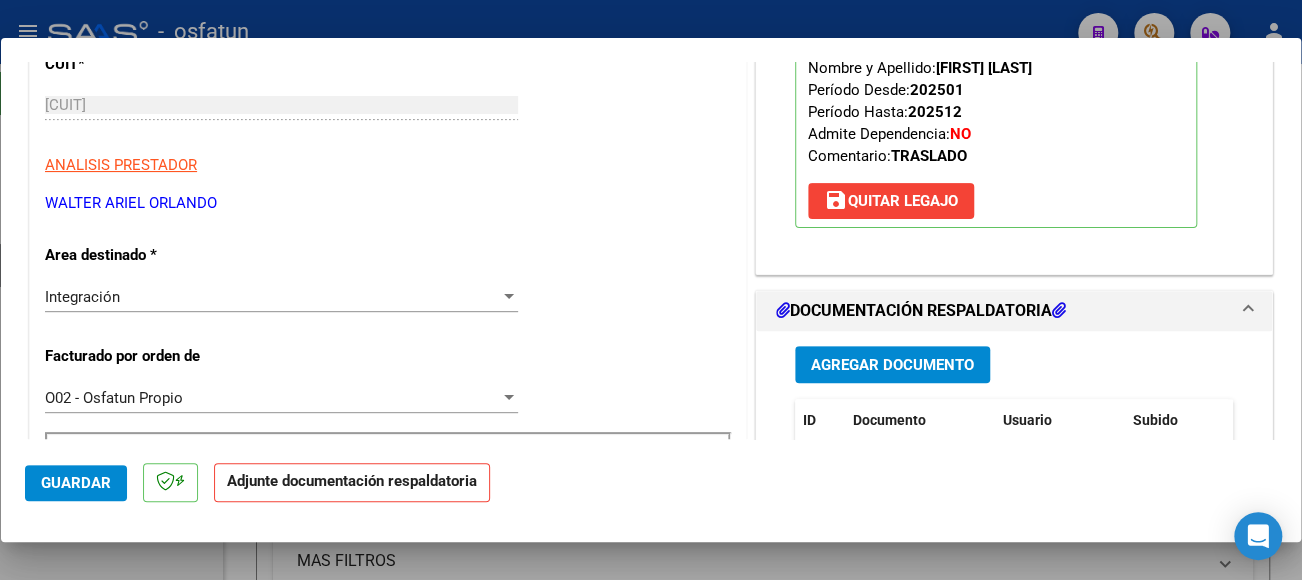 scroll, scrollTop: 300, scrollLeft: 0, axis: vertical 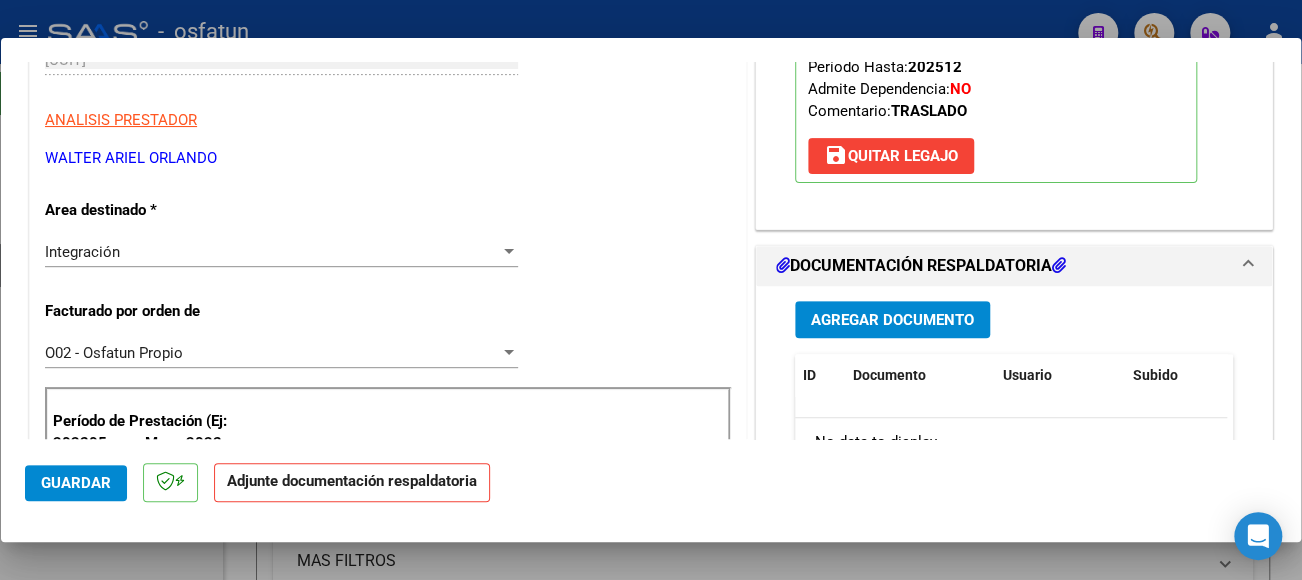 click on "Agregar Documento" at bounding box center (892, 320) 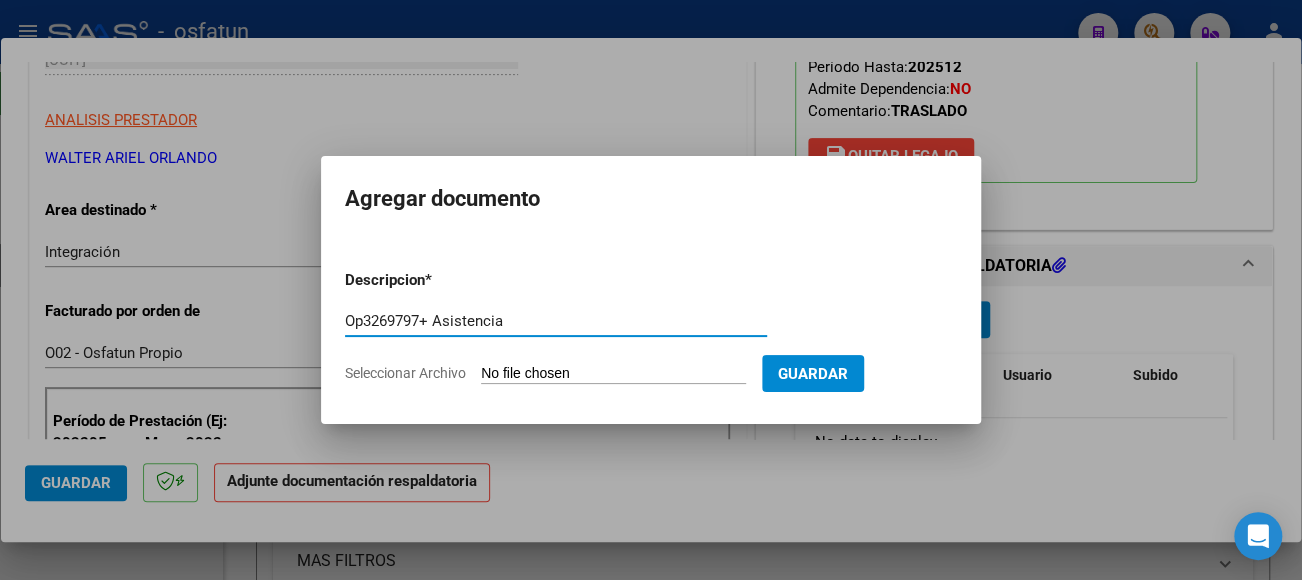 type on "Op3269797+ Asistencia" 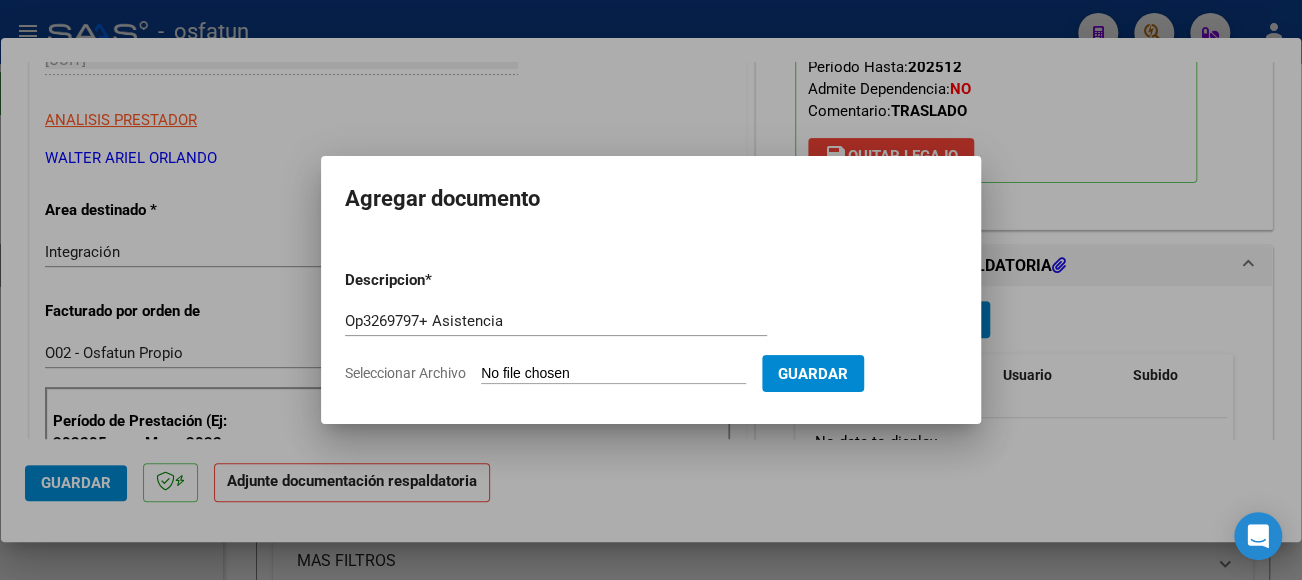 click on "Seleccionar Archivo" at bounding box center [613, 374] 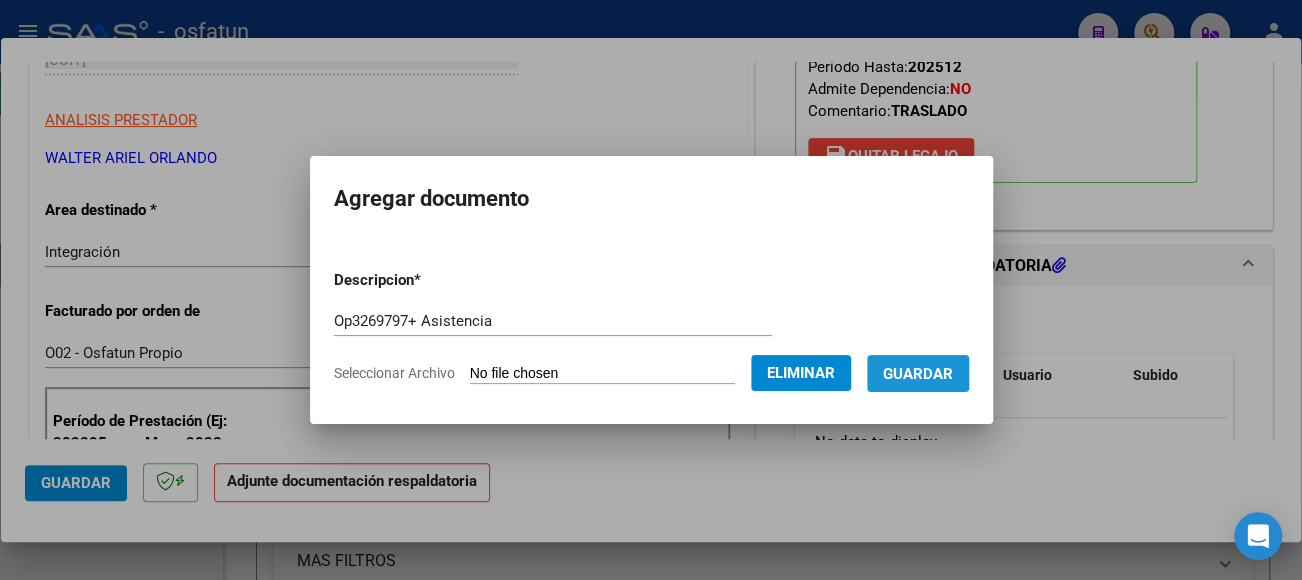 click on "Guardar" at bounding box center [918, 374] 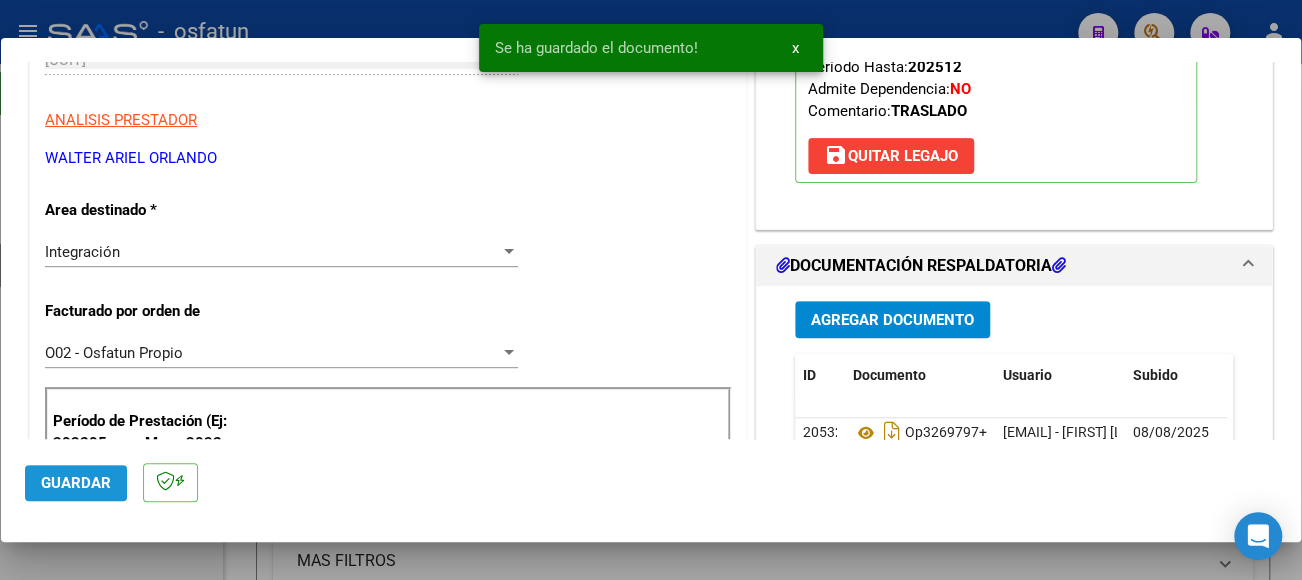 click on "Guardar" 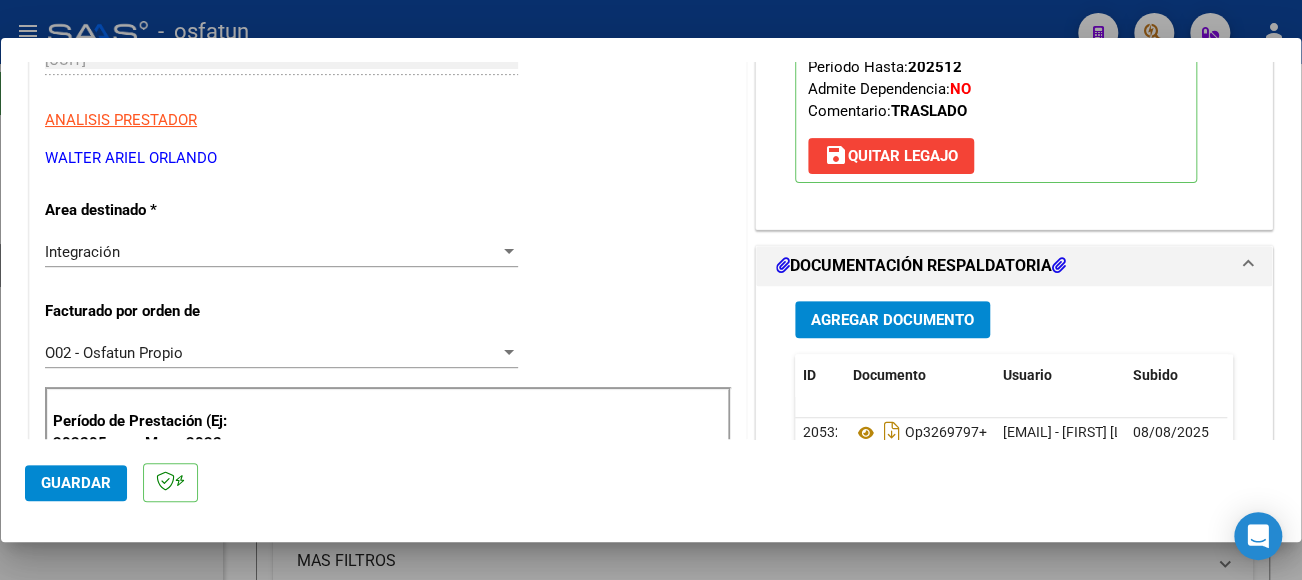 drag, startPoint x: 92, startPoint y: 475, endPoint x: 105, endPoint y: 487, distance: 17.691807 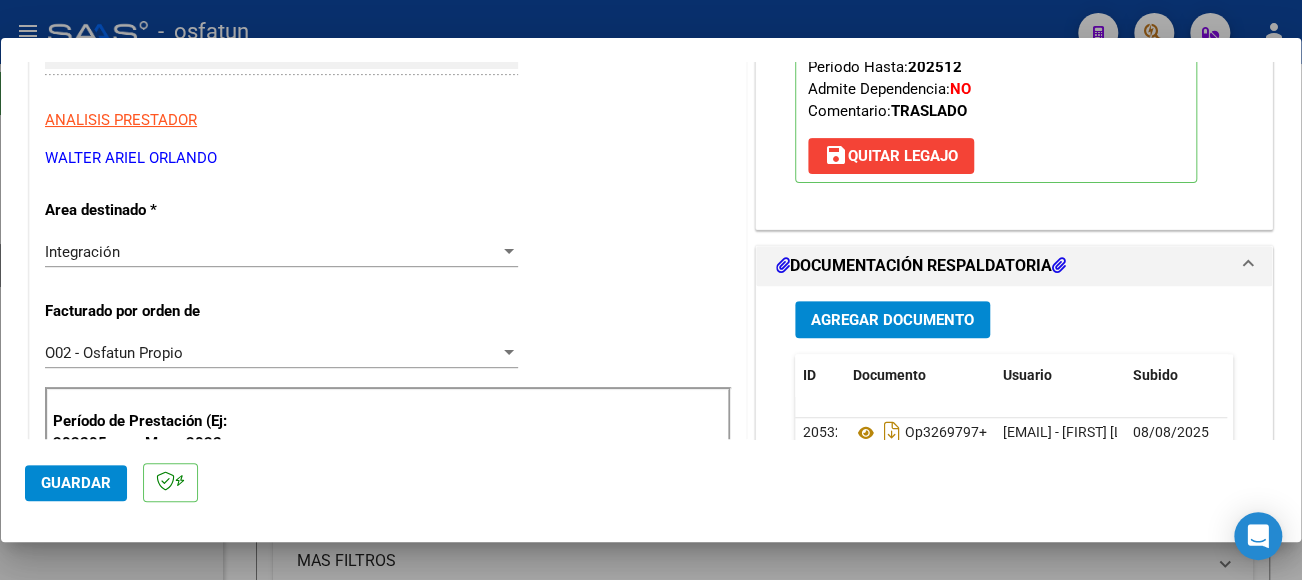 scroll, scrollTop: 312, scrollLeft: 0, axis: vertical 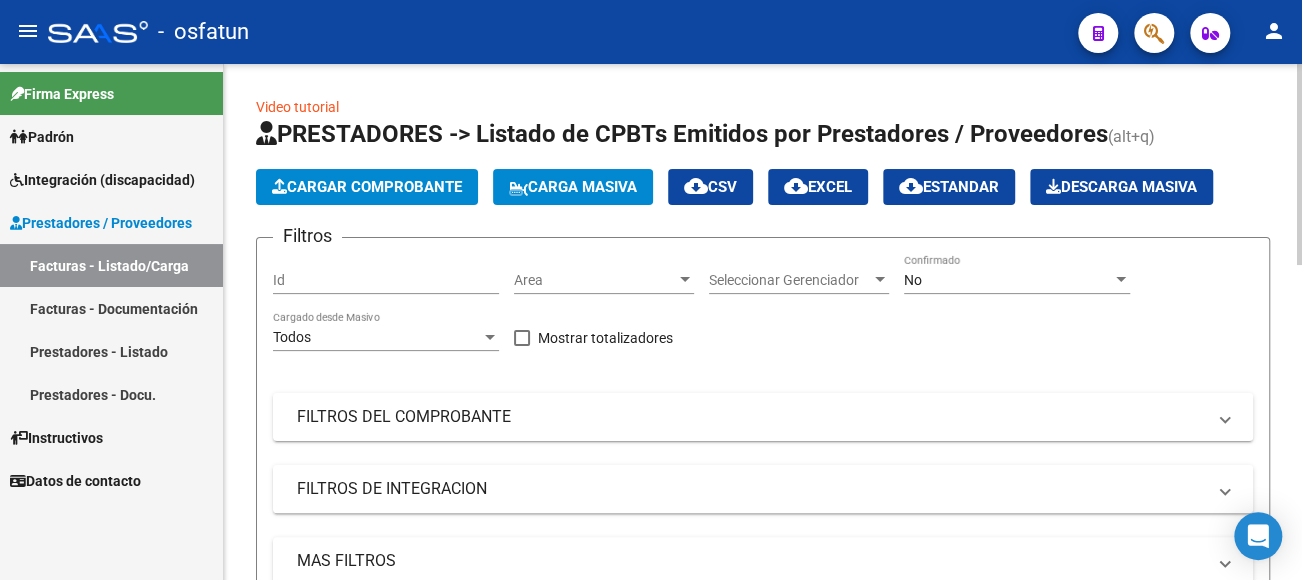 click on "Cargar Comprobante" 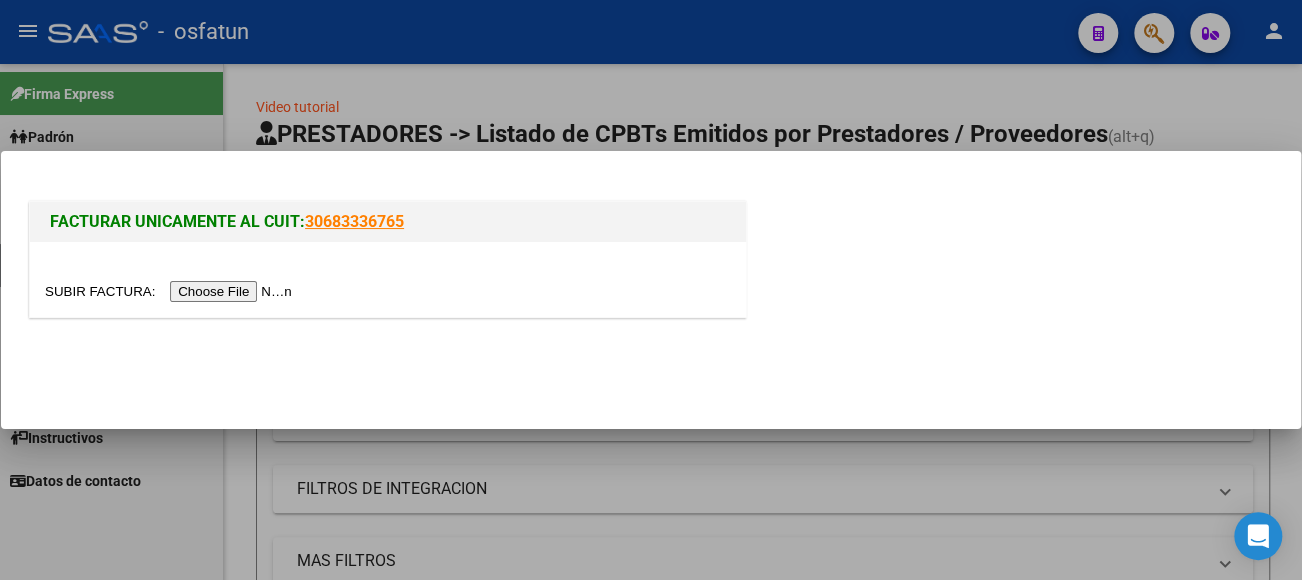 click at bounding box center (171, 291) 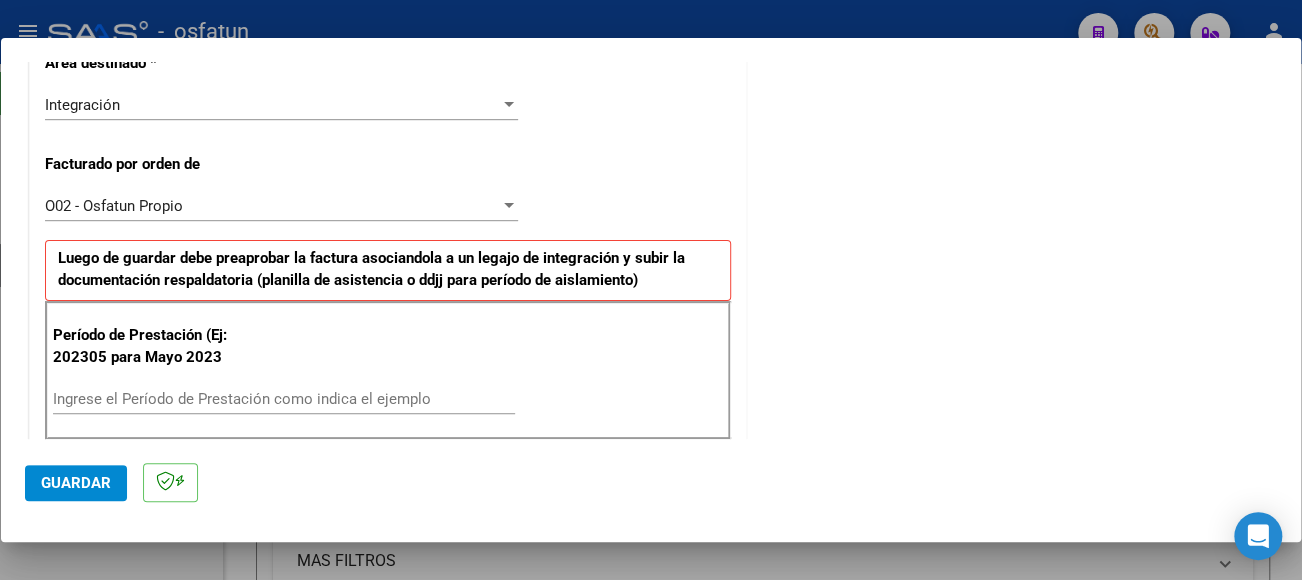 scroll, scrollTop: 600, scrollLeft: 0, axis: vertical 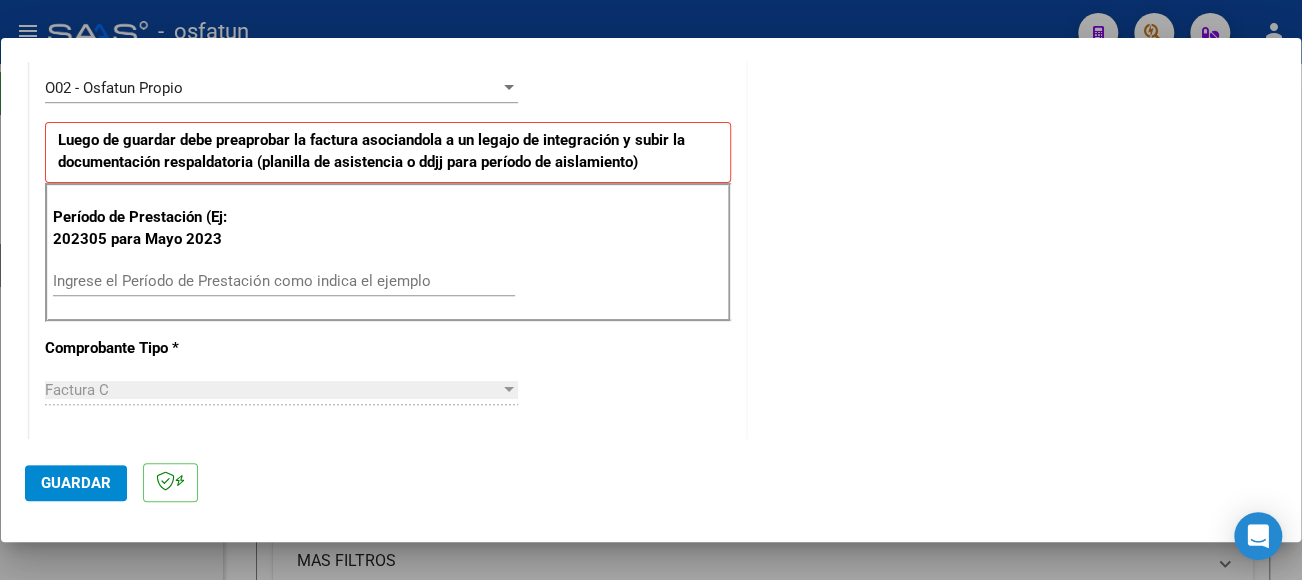 click on "Ingrese el Período de Prestación como indica el ejemplo" at bounding box center [284, 281] 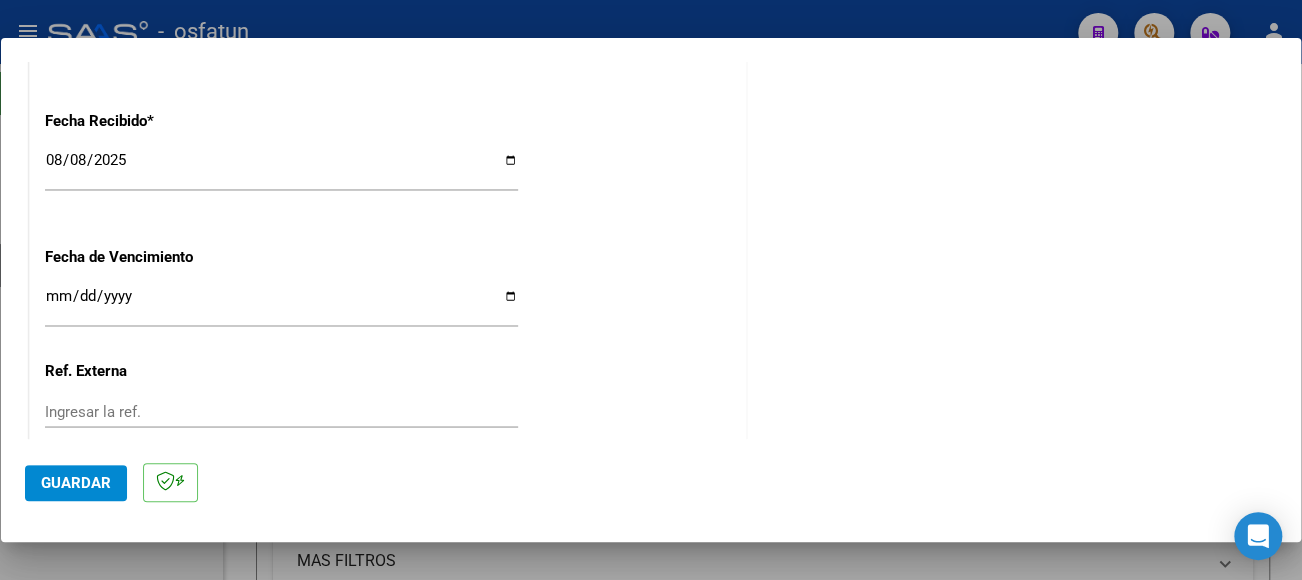 scroll, scrollTop: 1500, scrollLeft: 0, axis: vertical 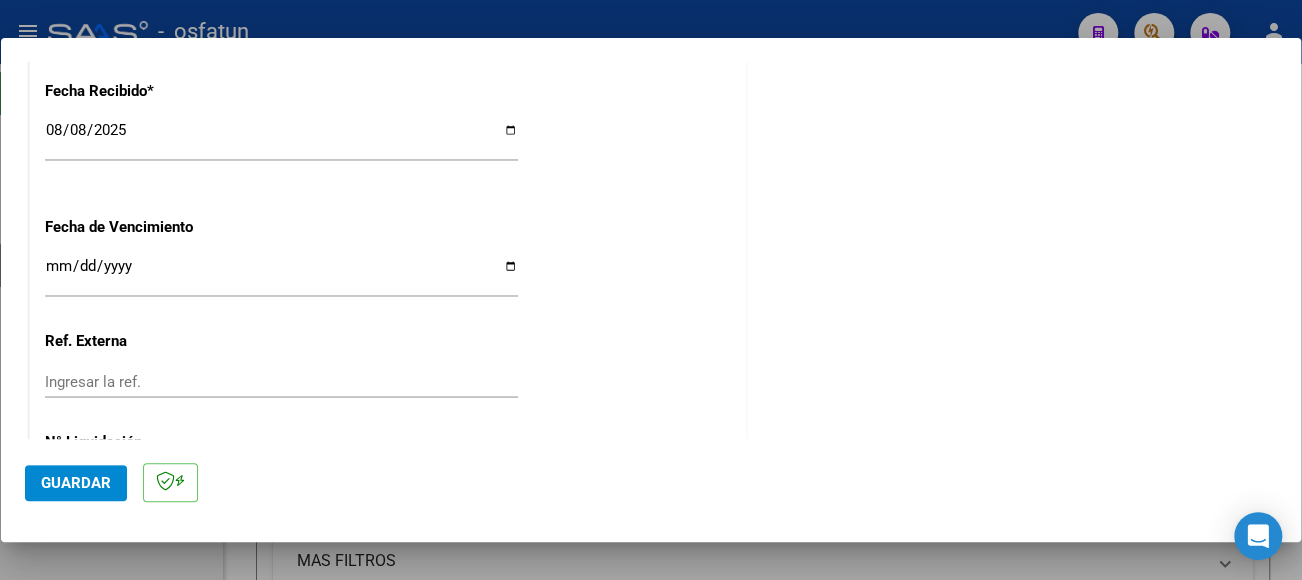 type on "202507" 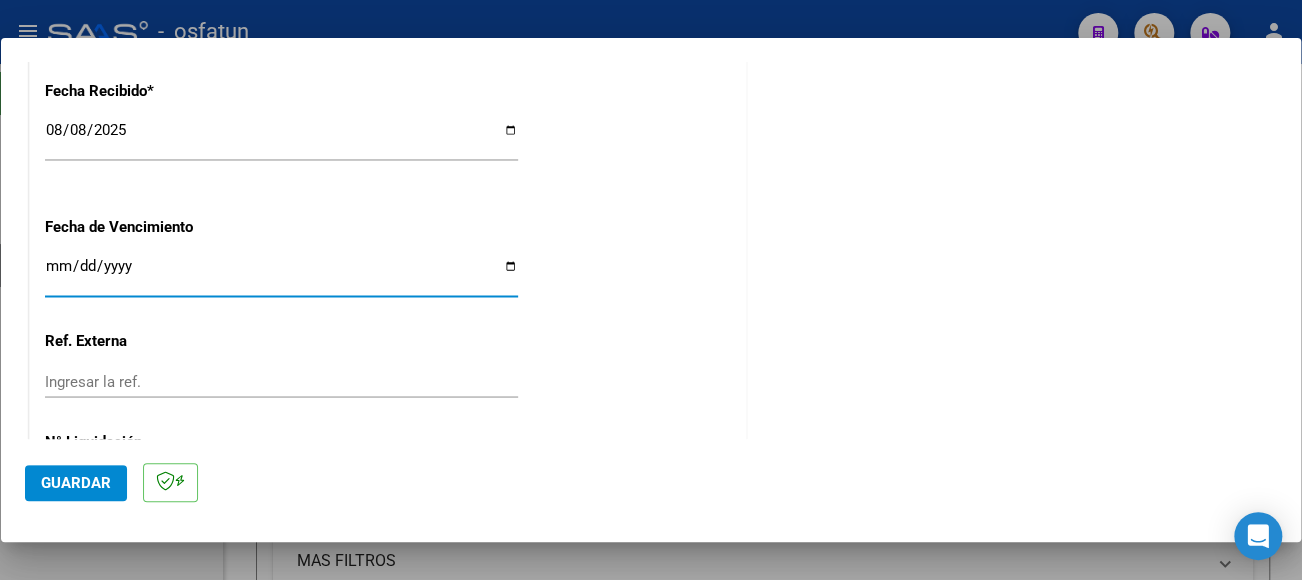 click on "Ingresar la fecha" at bounding box center [281, 274] 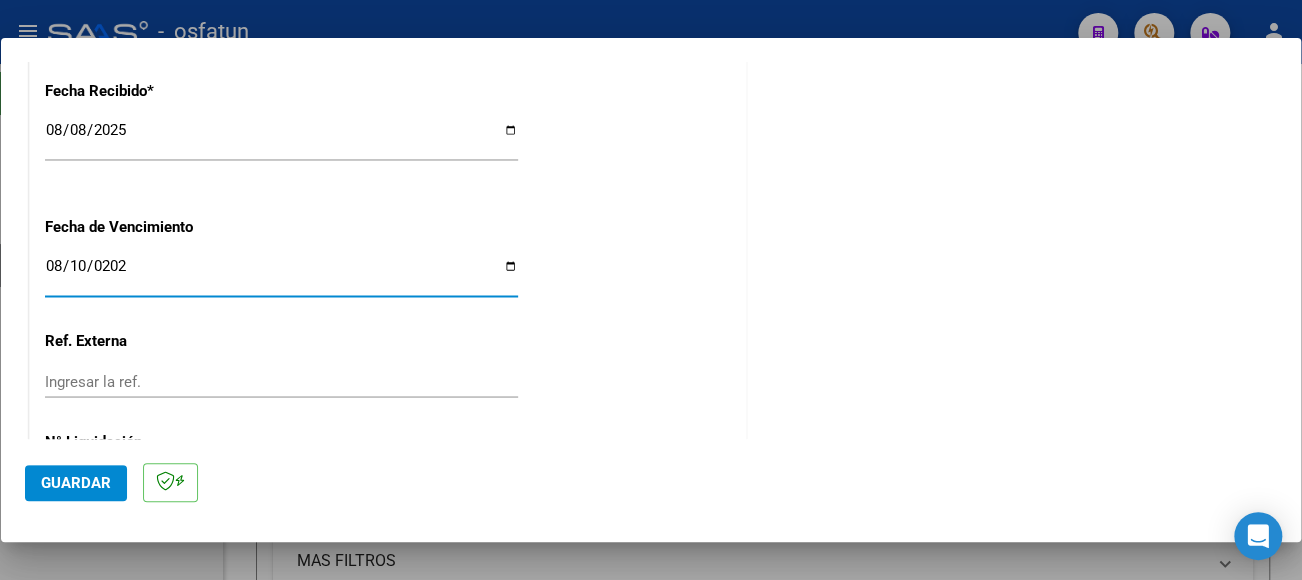 type on "2025-08-10" 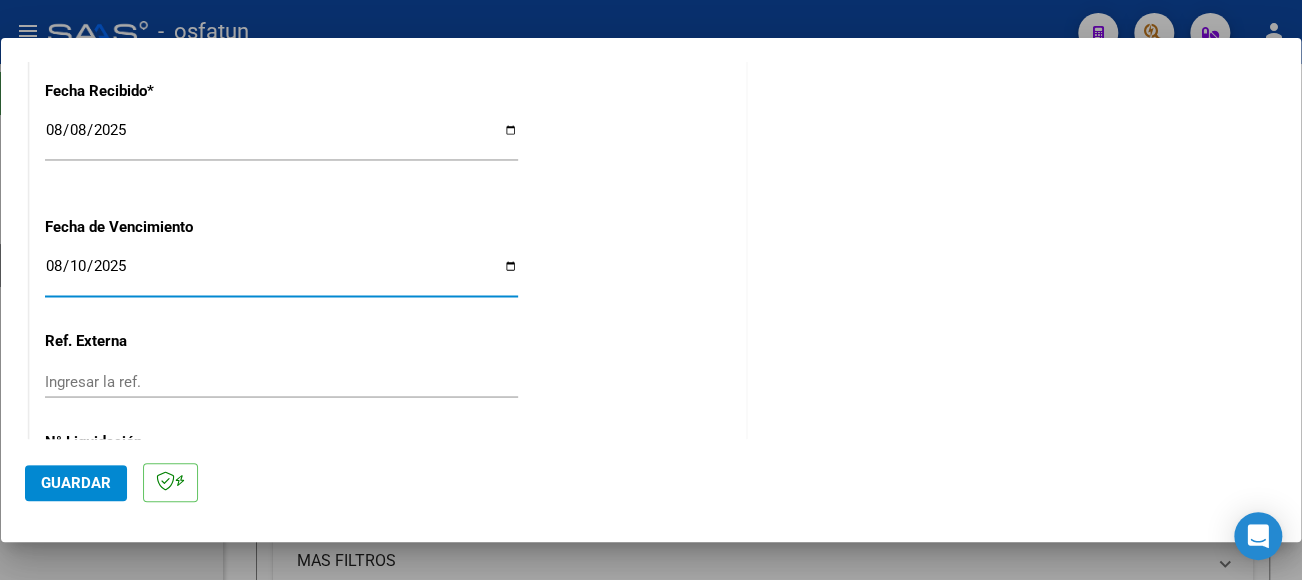 click on "Guardar" 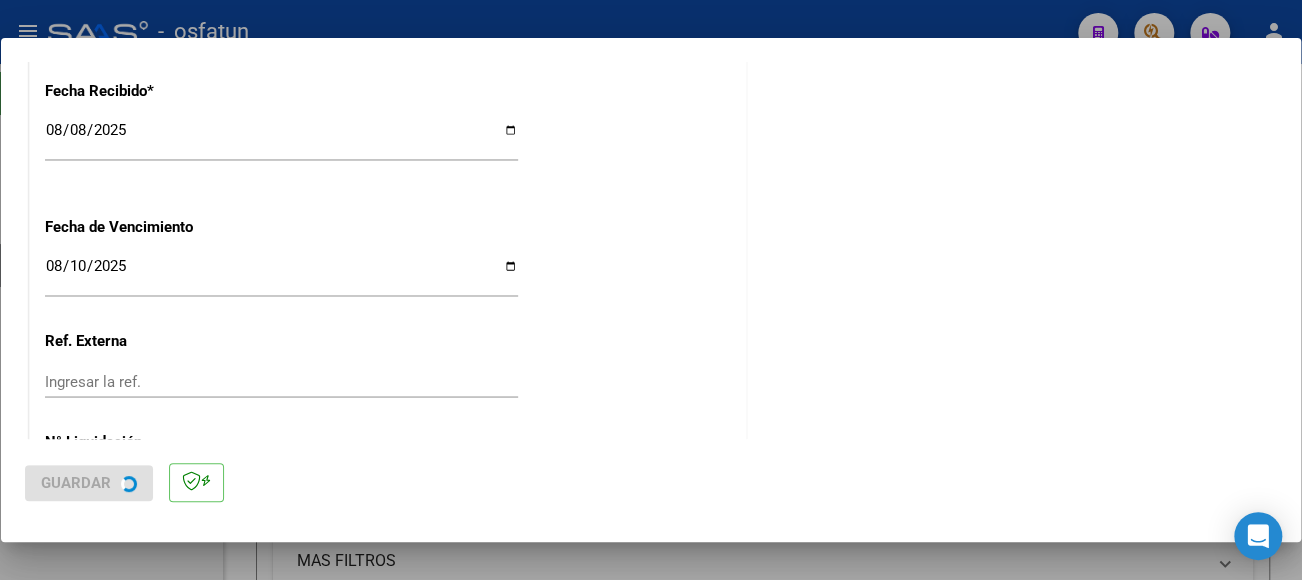 scroll, scrollTop: 0, scrollLeft: 0, axis: both 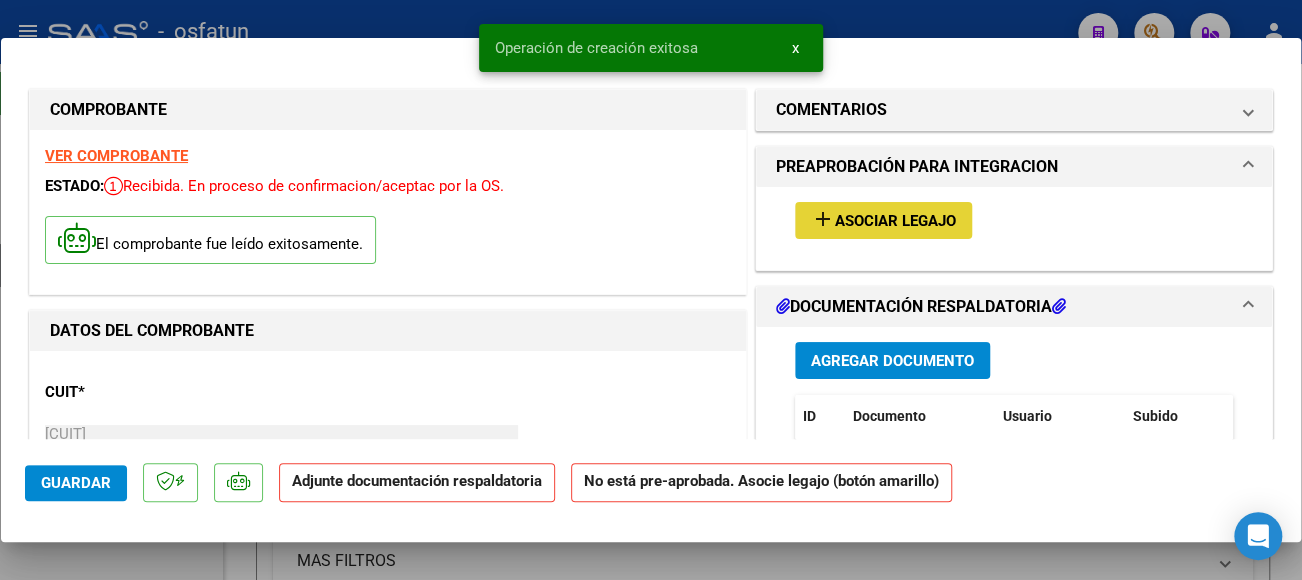 click on "add Asociar Legajo" at bounding box center [883, 220] 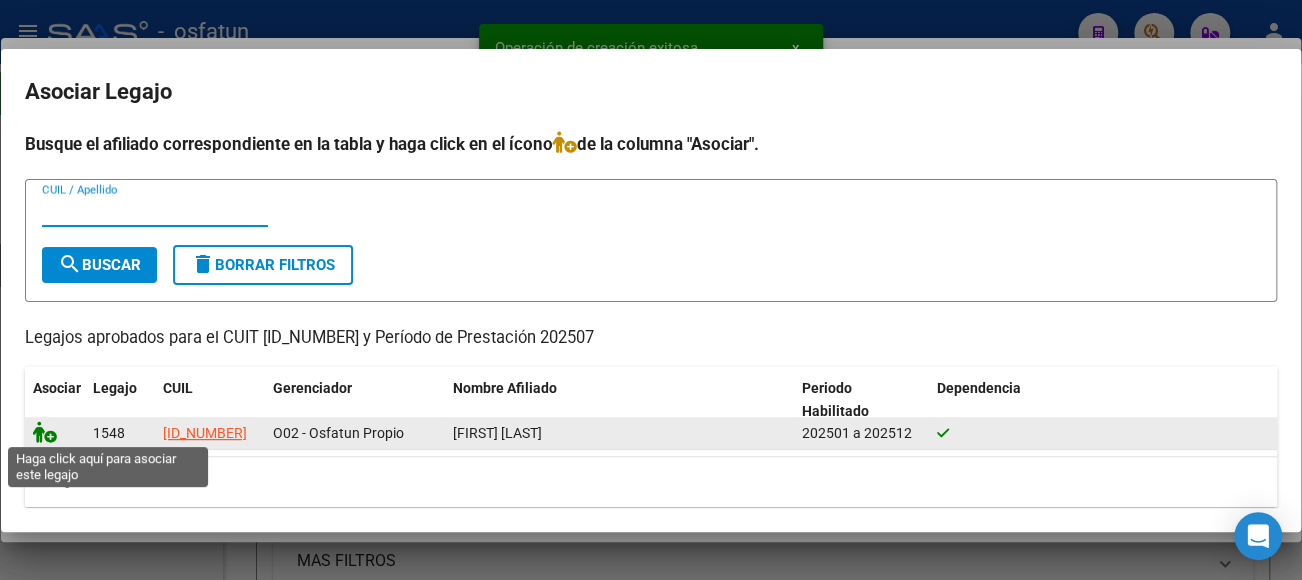 click 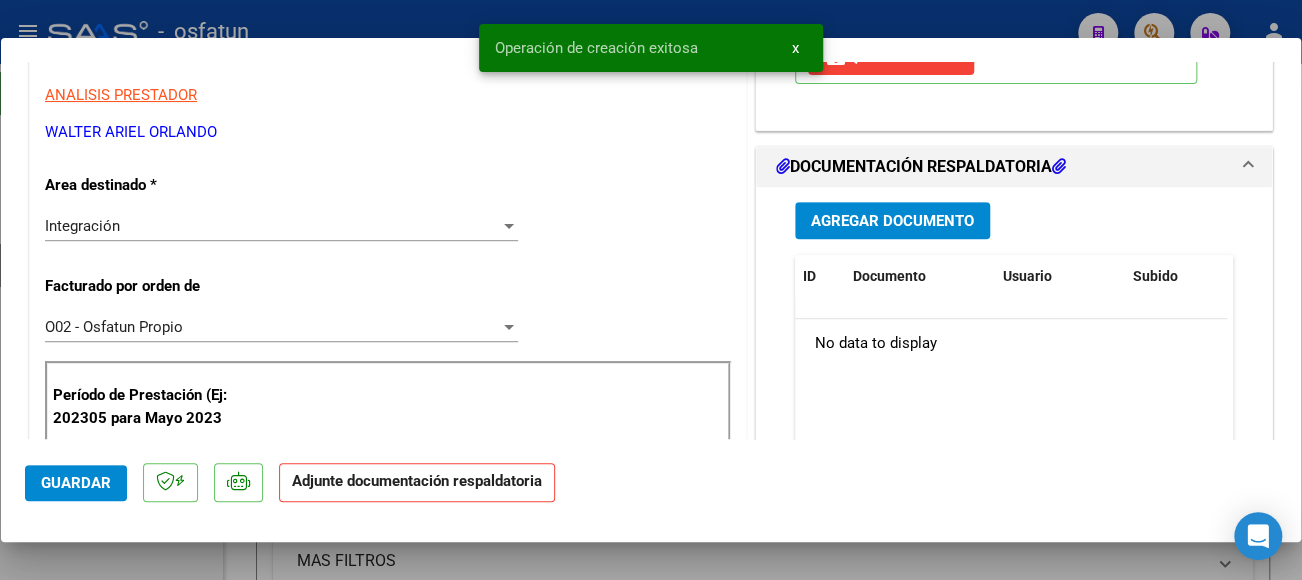 scroll, scrollTop: 400, scrollLeft: 0, axis: vertical 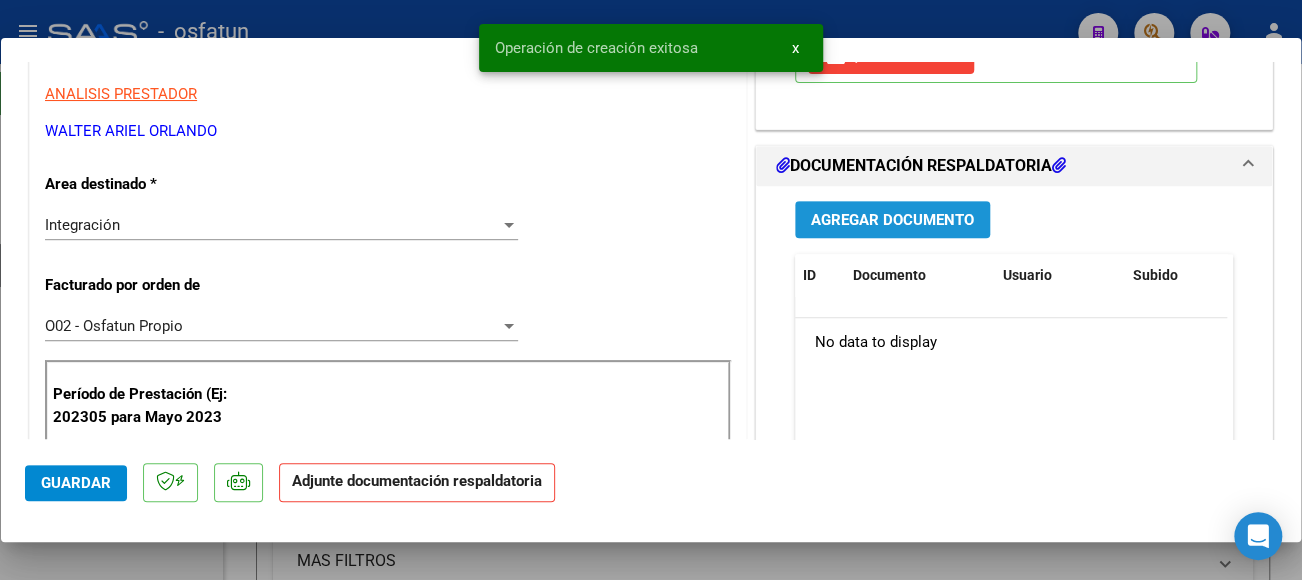 click on "Agregar Documento" at bounding box center (892, 220) 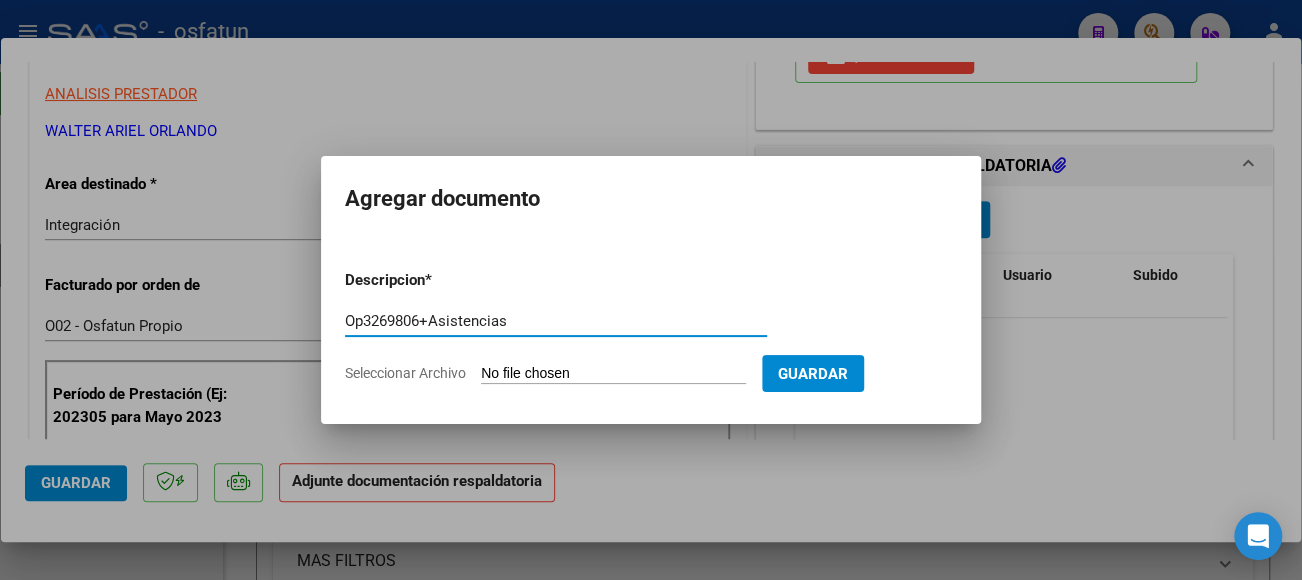 type on "Op3269806+Asistencias" 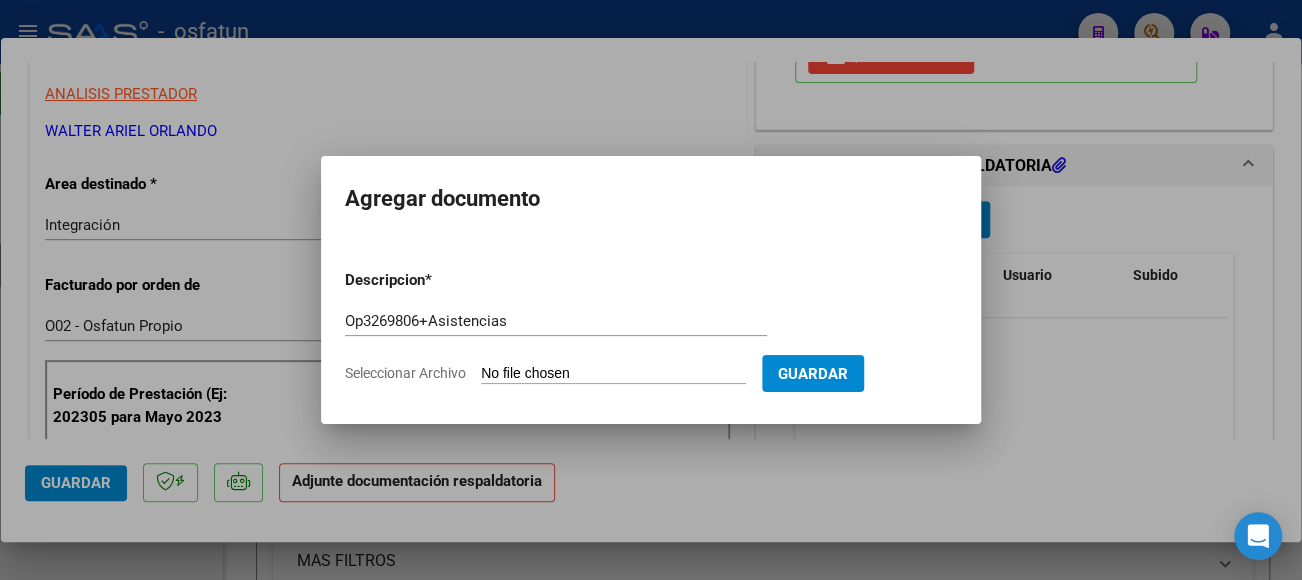 click on "Seleccionar Archivo" at bounding box center (613, 374) 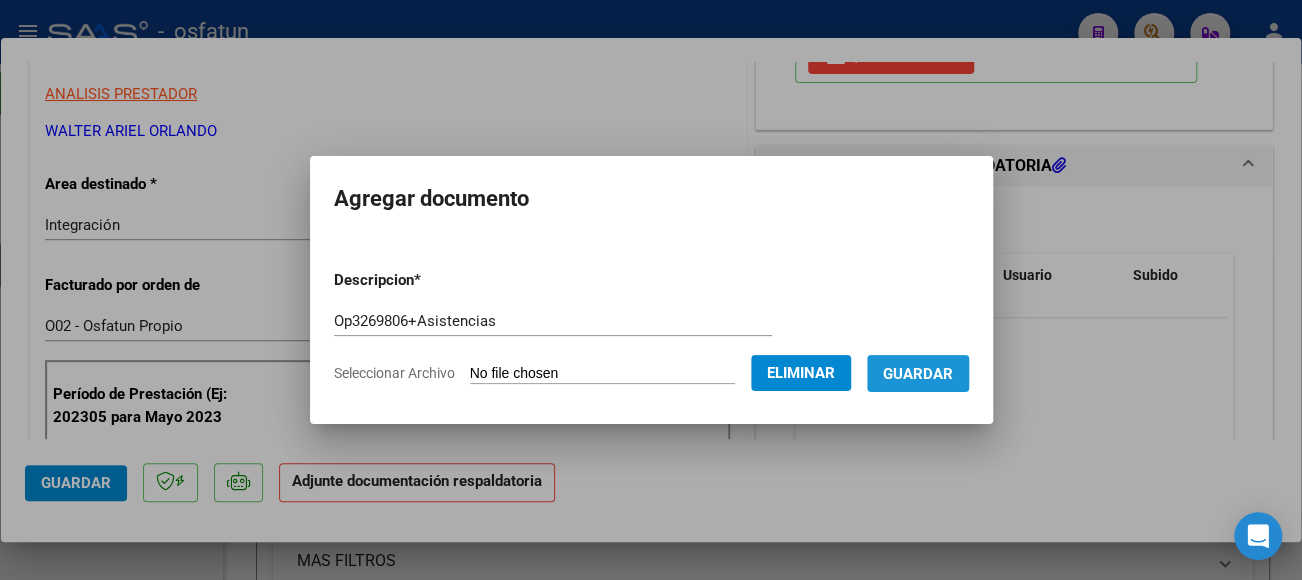 click on "Guardar" at bounding box center [918, 374] 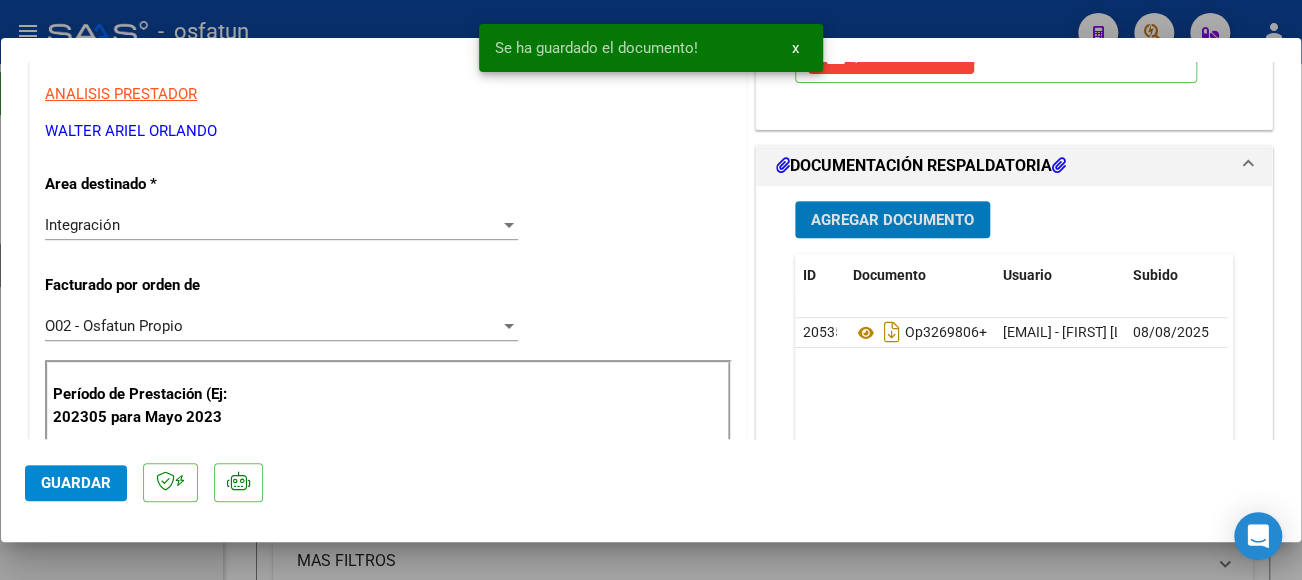 click on "Guardar" 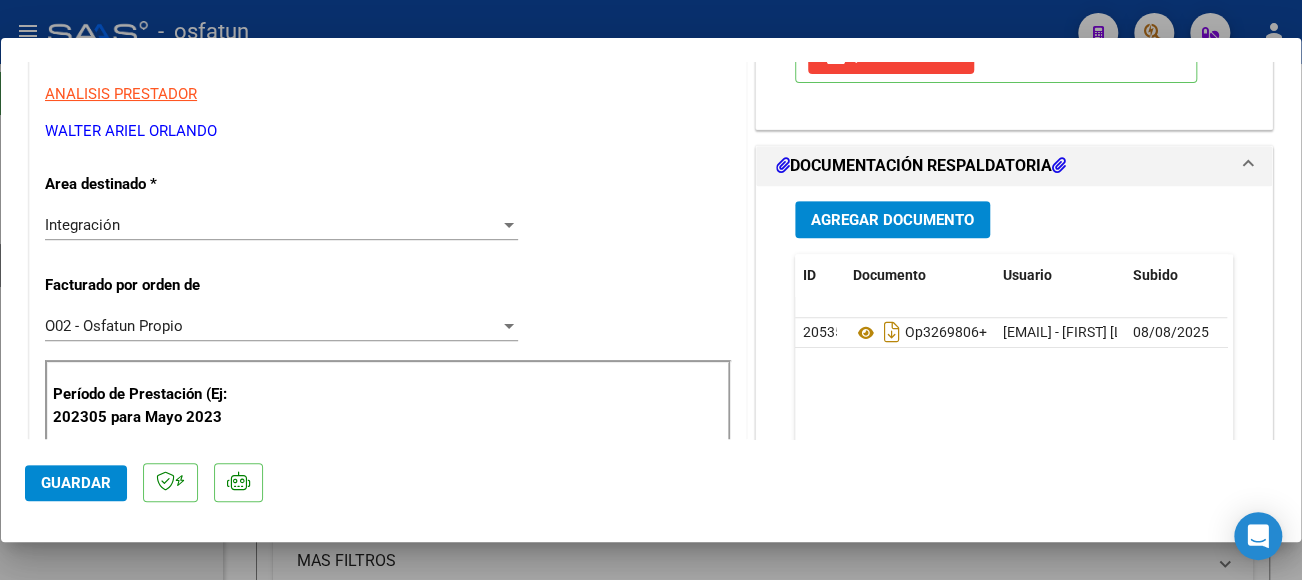 type 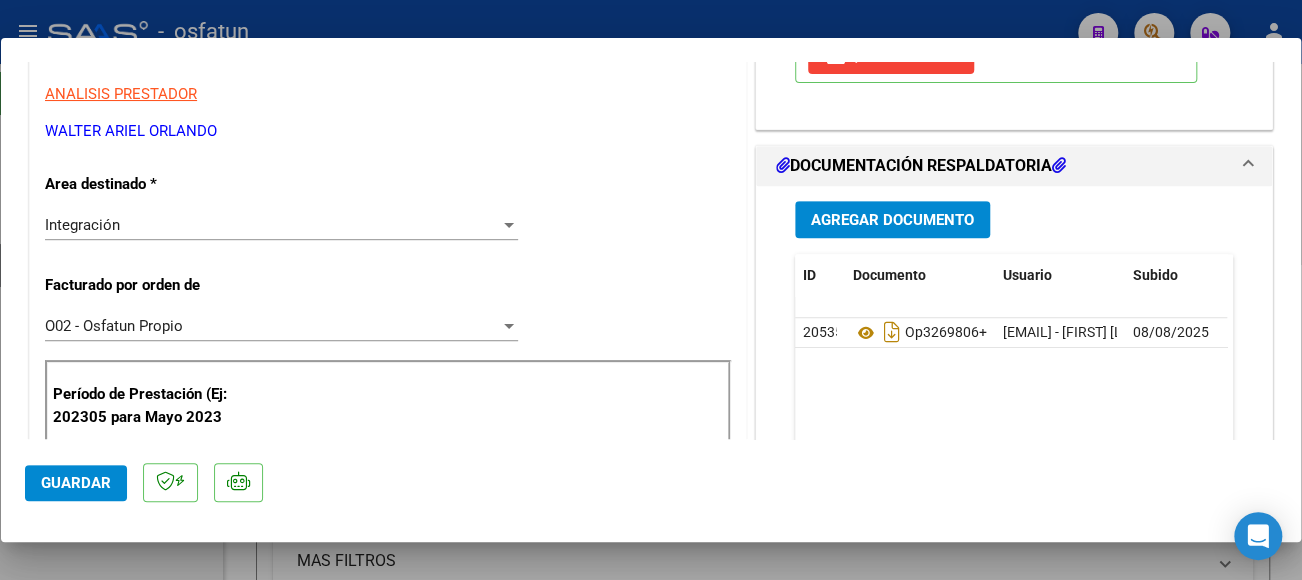 scroll, scrollTop: 339, scrollLeft: 0, axis: vertical 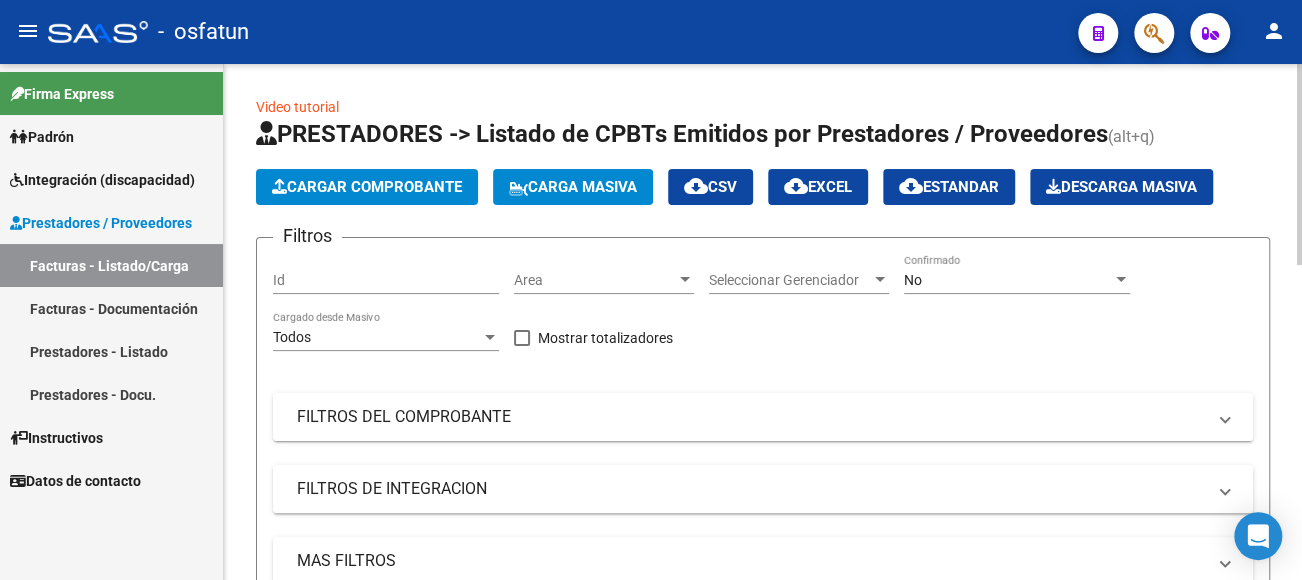 click on "FILTROS DEL COMPROBANTE" at bounding box center (751, 417) 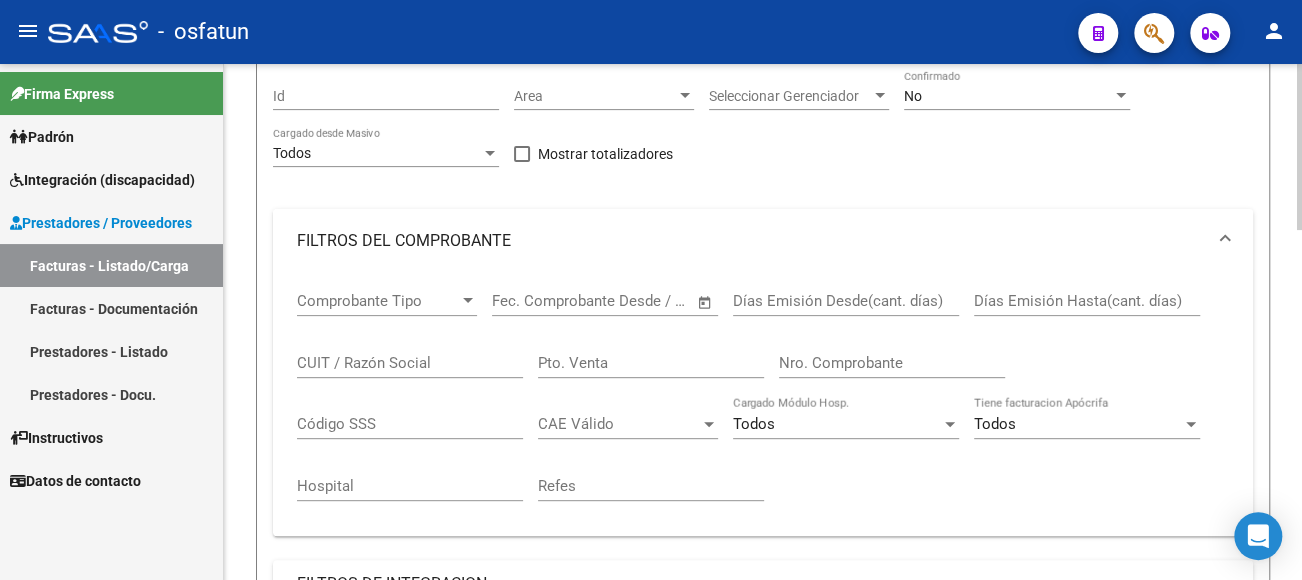 scroll, scrollTop: 200, scrollLeft: 0, axis: vertical 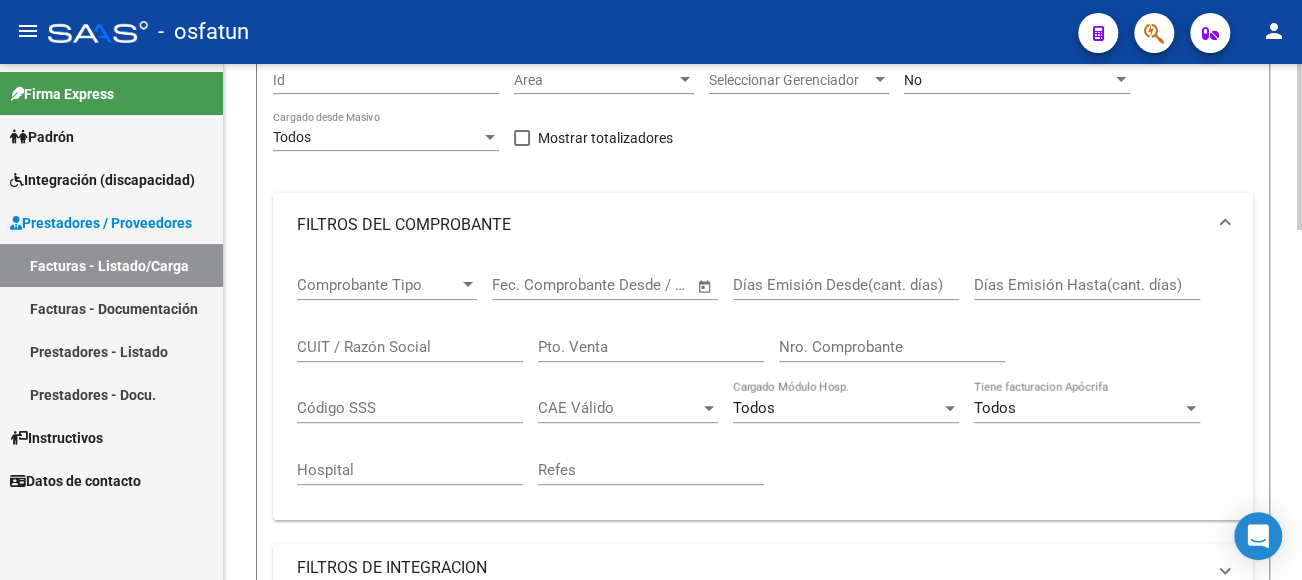 click on "CUIT / Razón Social" 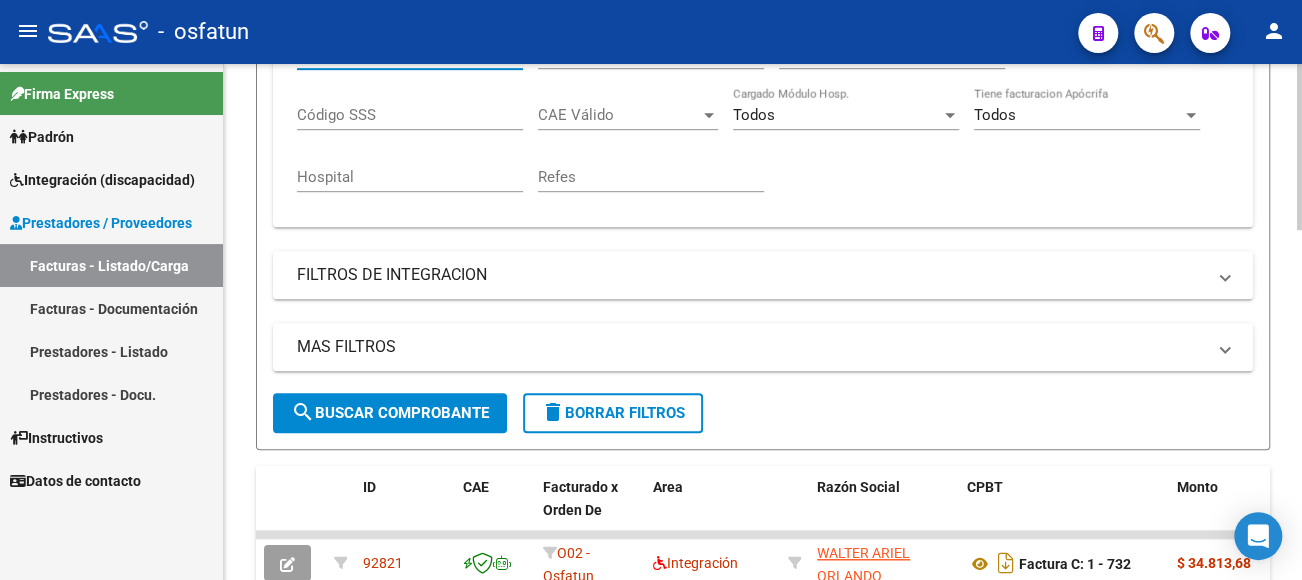 scroll, scrollTop: 500, scrollLeft: 0, axis: vertical 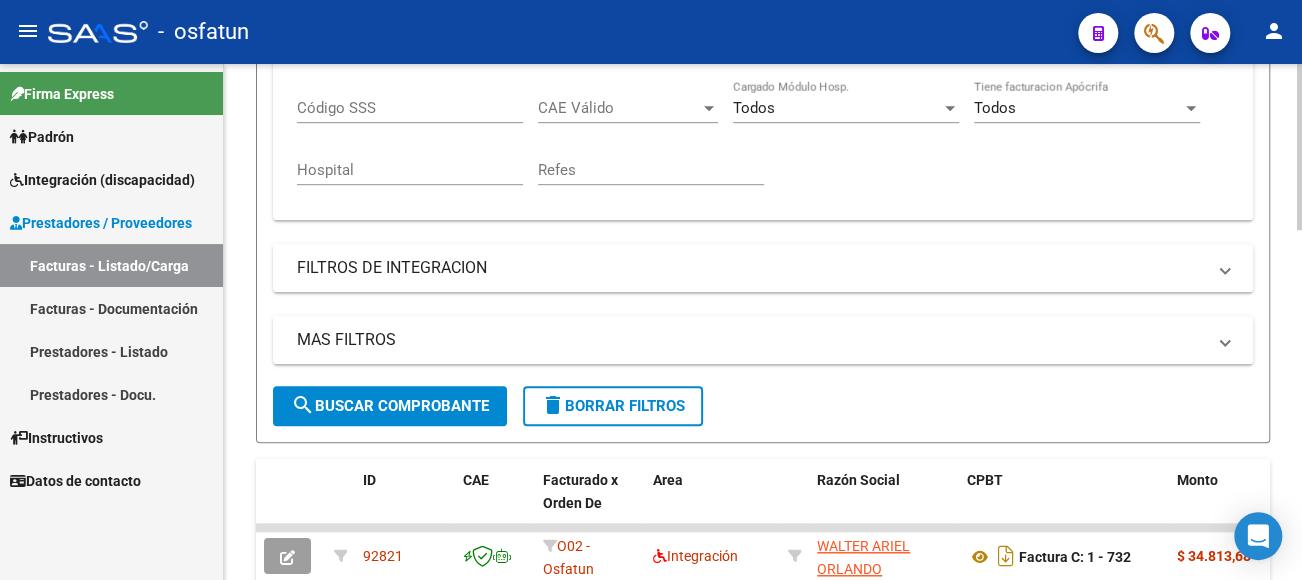 type on "20248993856" 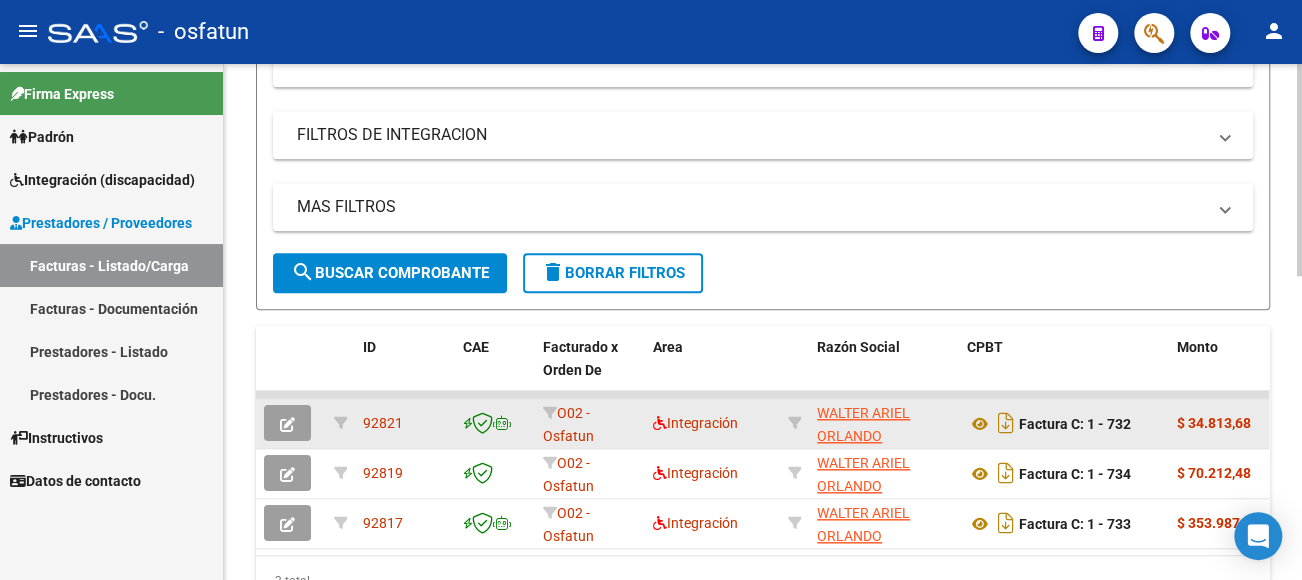 scroll, scrollTop: 700, scrollLeft: 0, axis: vertical 